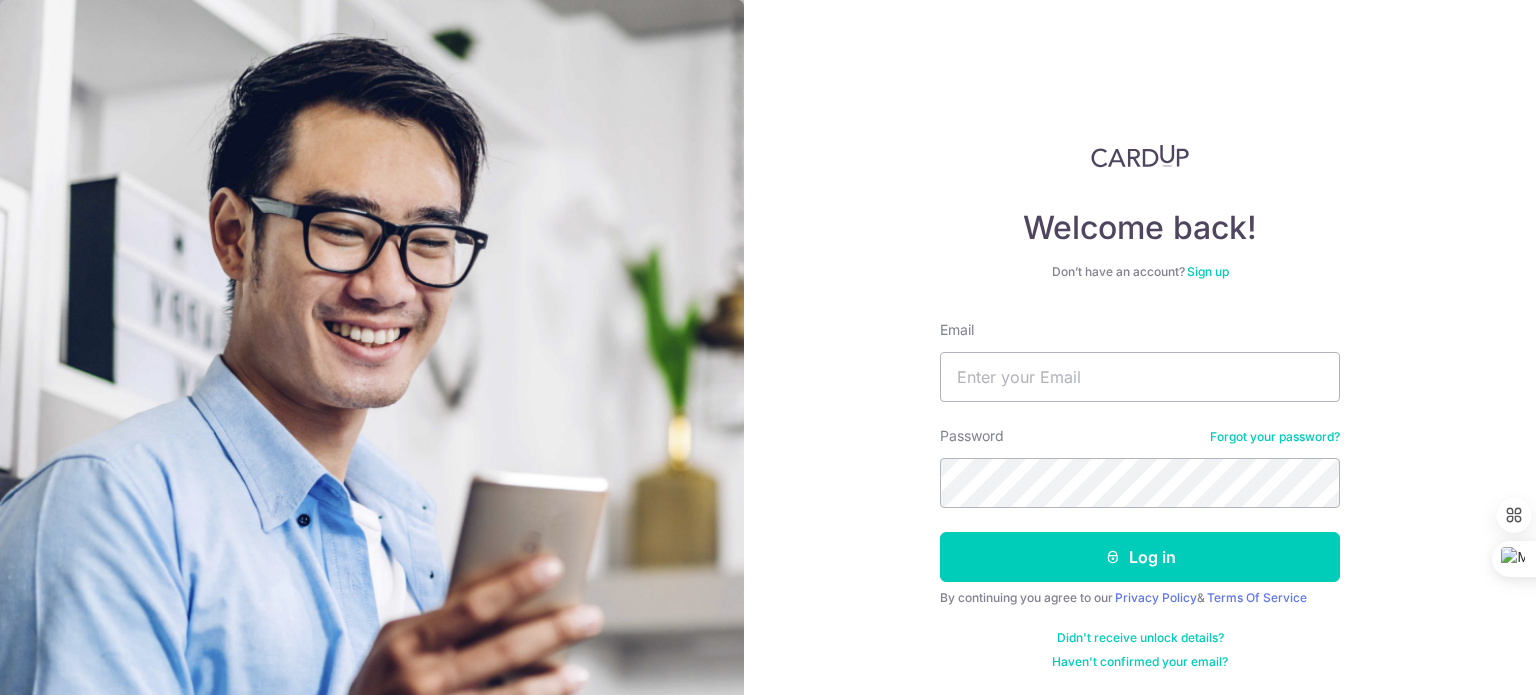 scroll, scrollTop: 0, scrollLeft: 0, axis: both 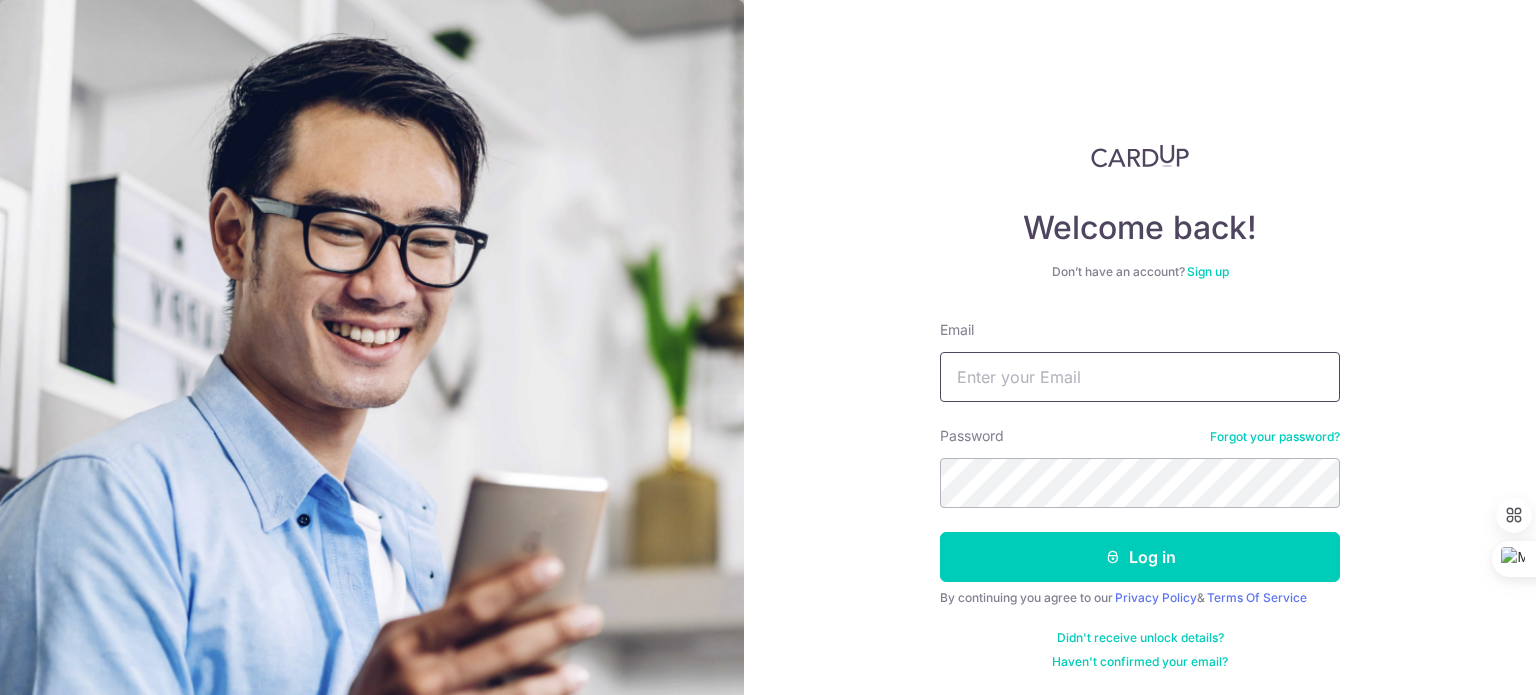 click on "Email" at bounding box center (1140, 377) 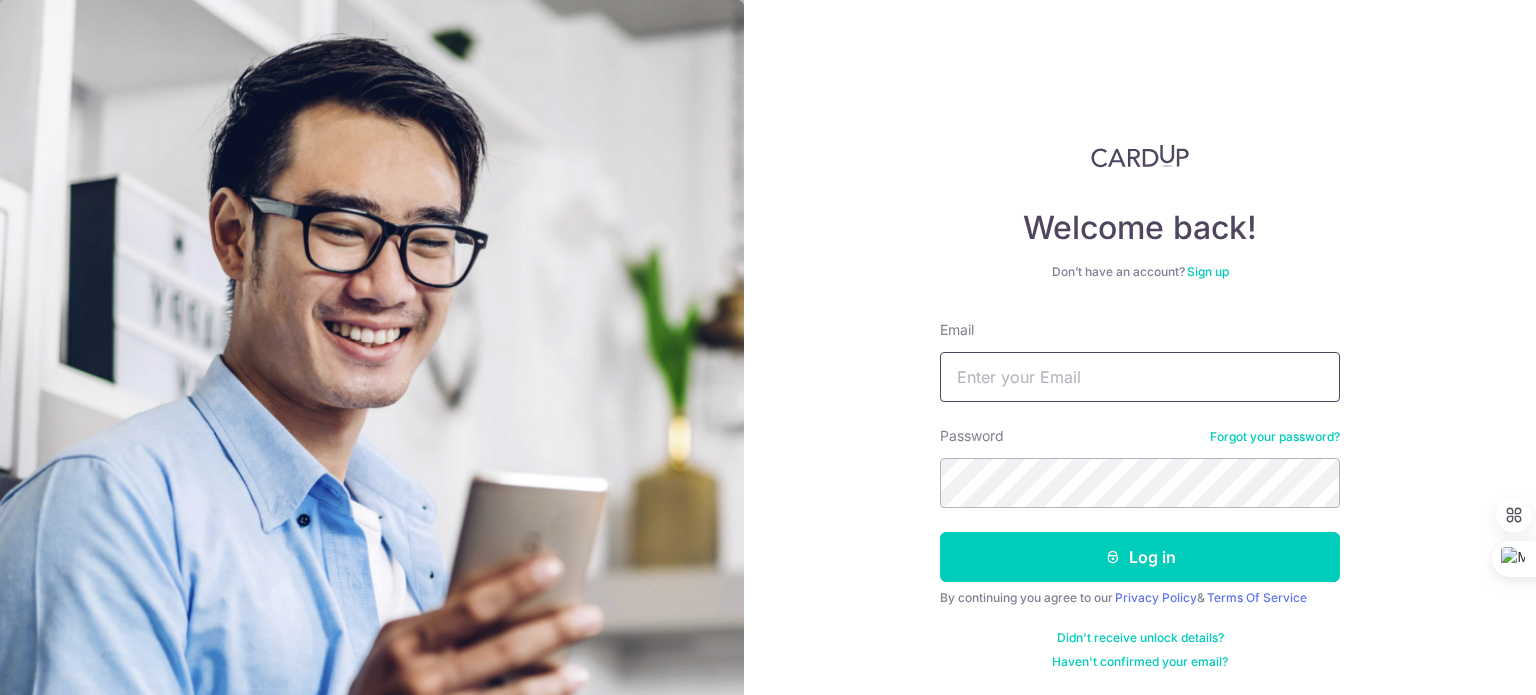 type on "[USERNAME]@example.com" 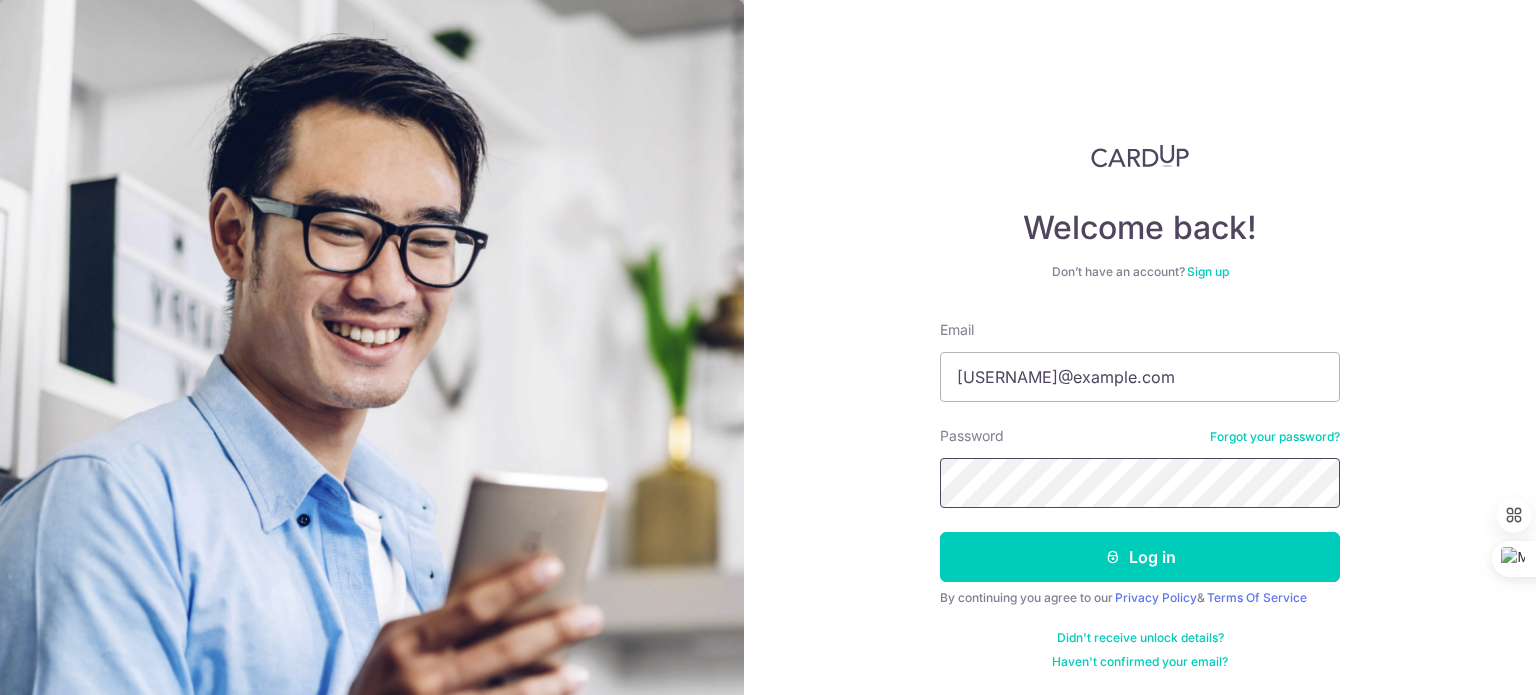 click on "Log in" at bounding box center [1140, 557] 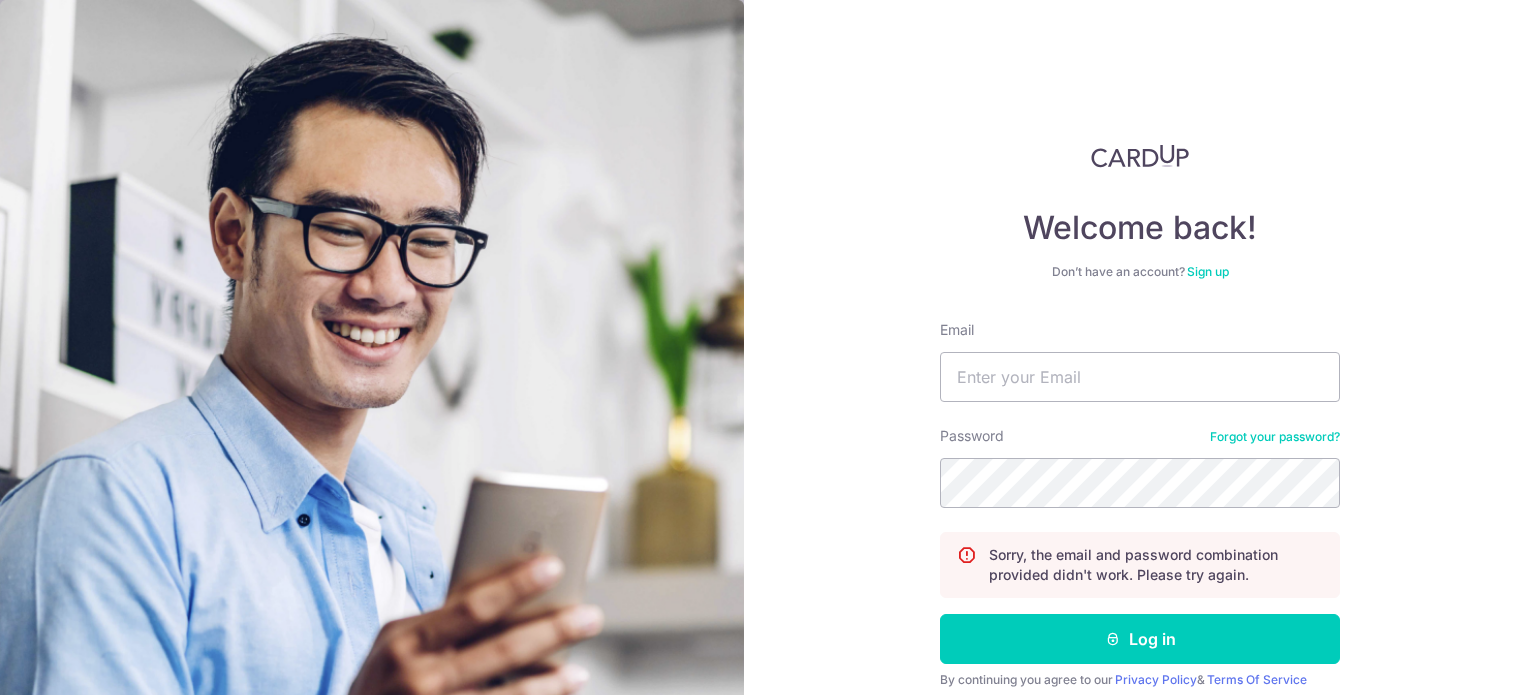 scroll, scrollTop: 0, scrollLeft: 0, axis: both 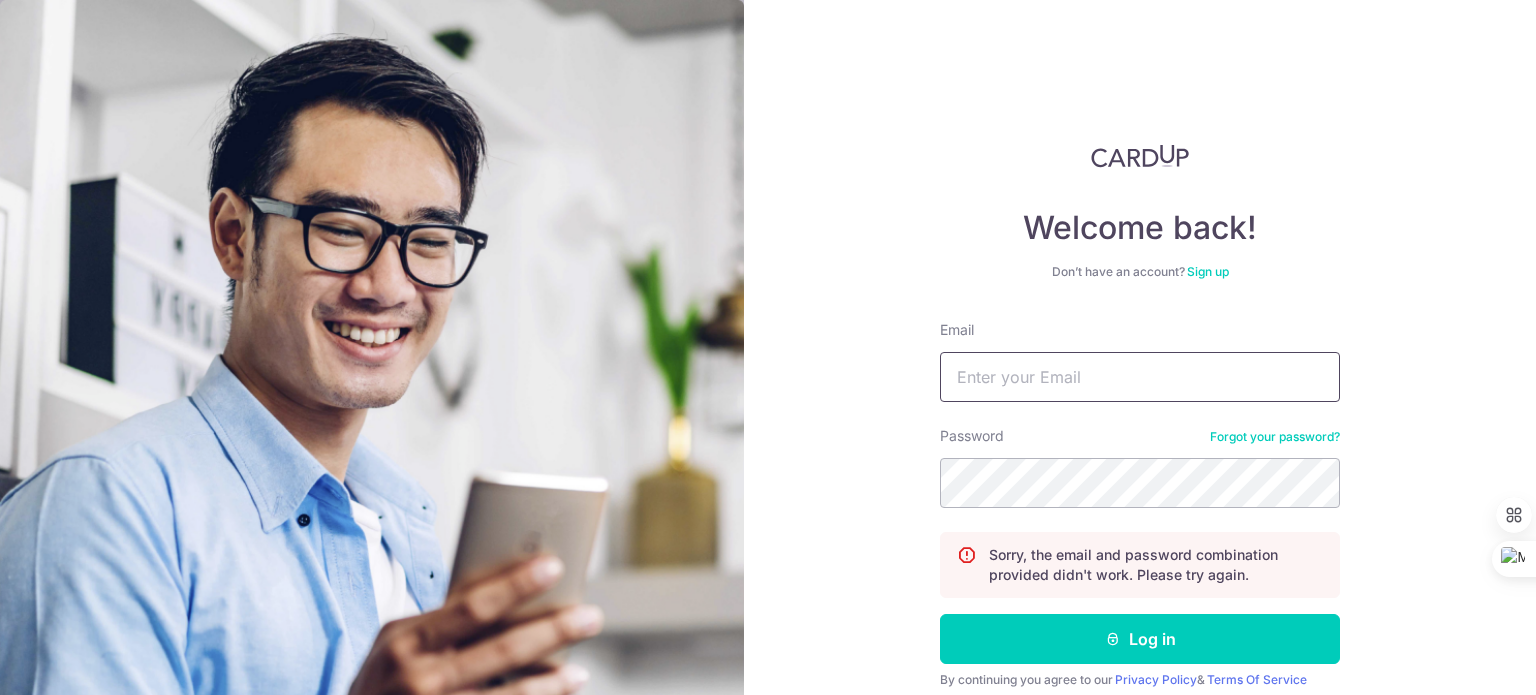 click on "Email" at bounding box center [1140, 377] 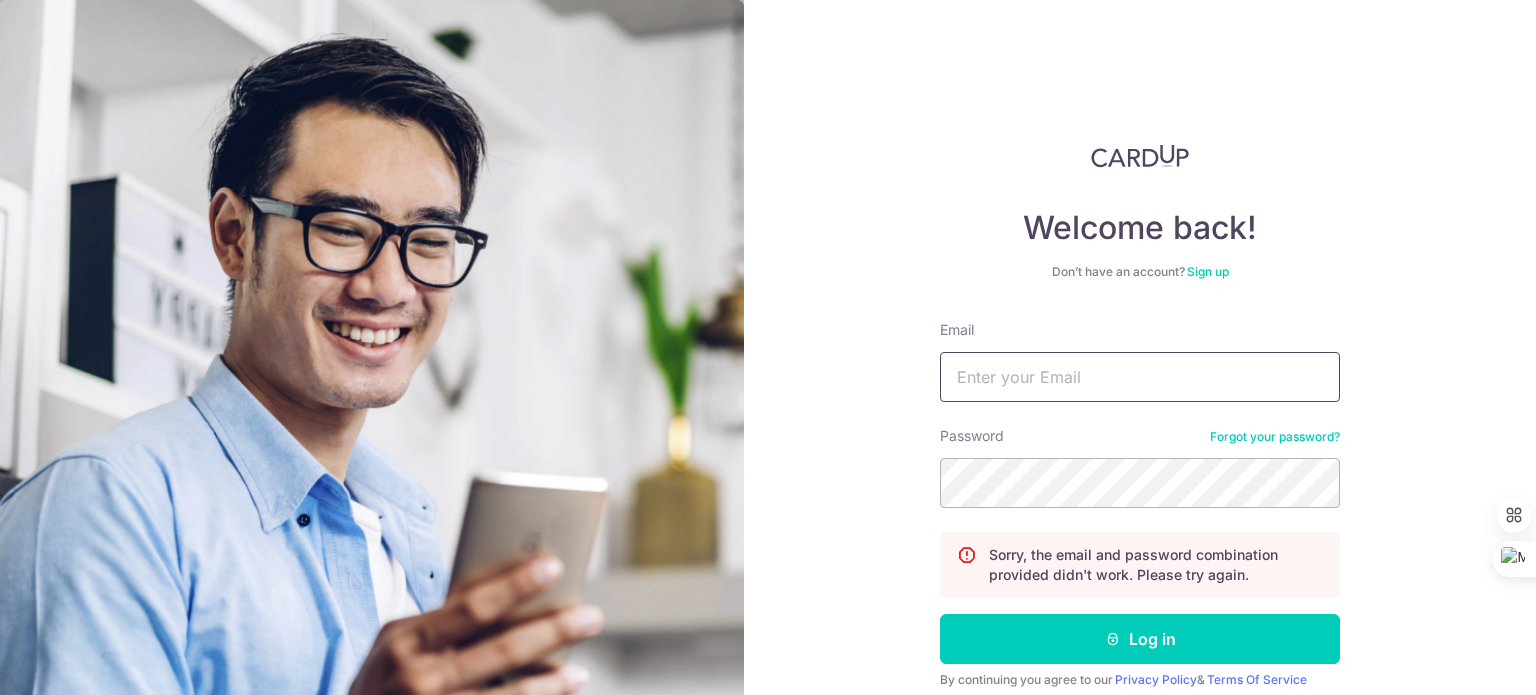 type on "Ryan@pasirianlionsfc.com" 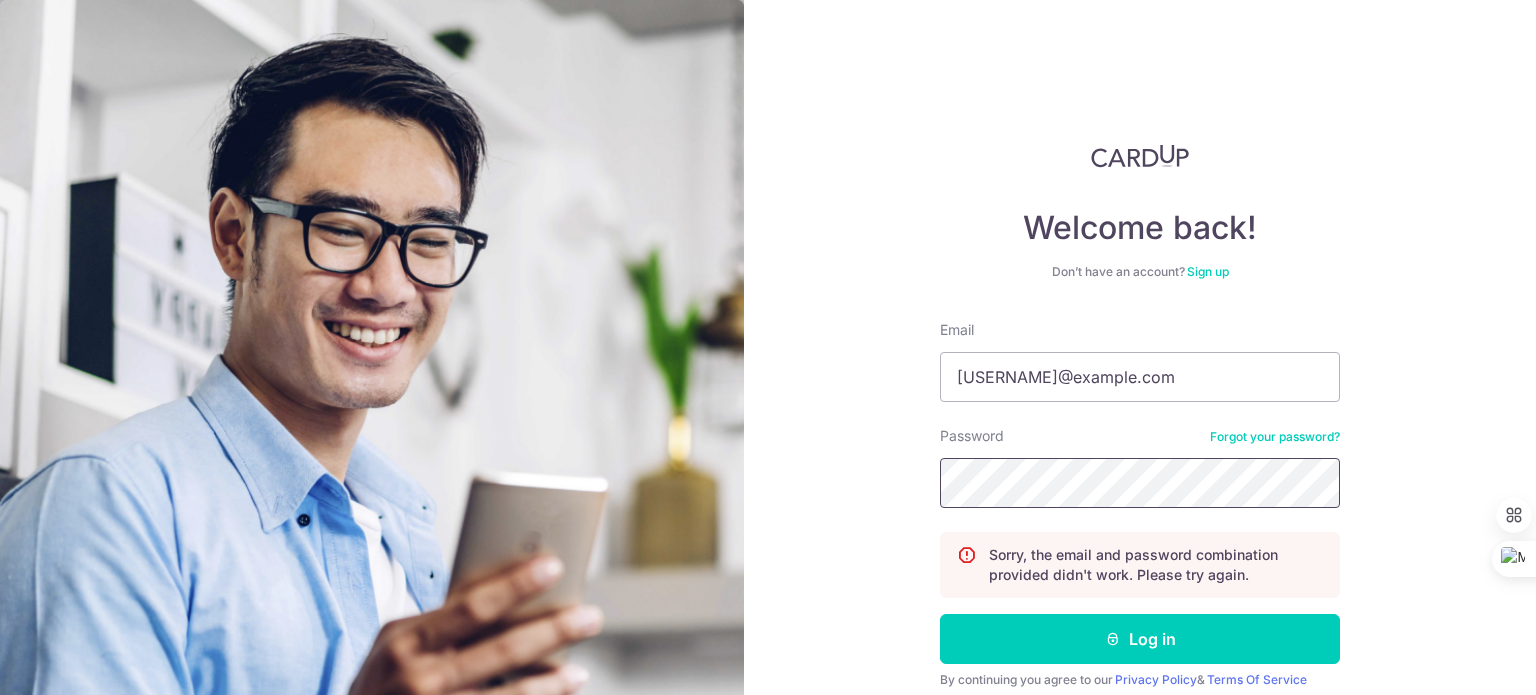 click on "Log in" at bounding box center (1140, 639) 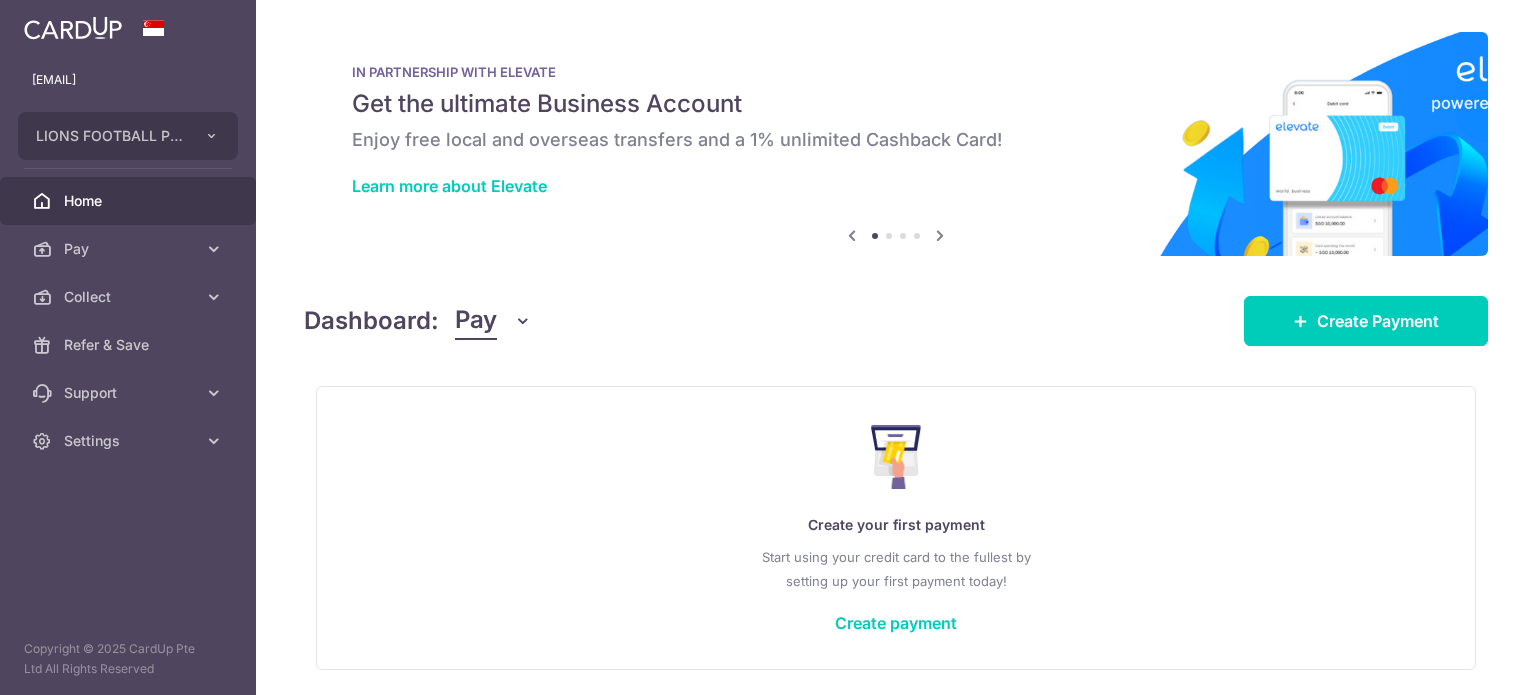 scroll, scrollTop: 0, scrollLeft: 0, axis: both 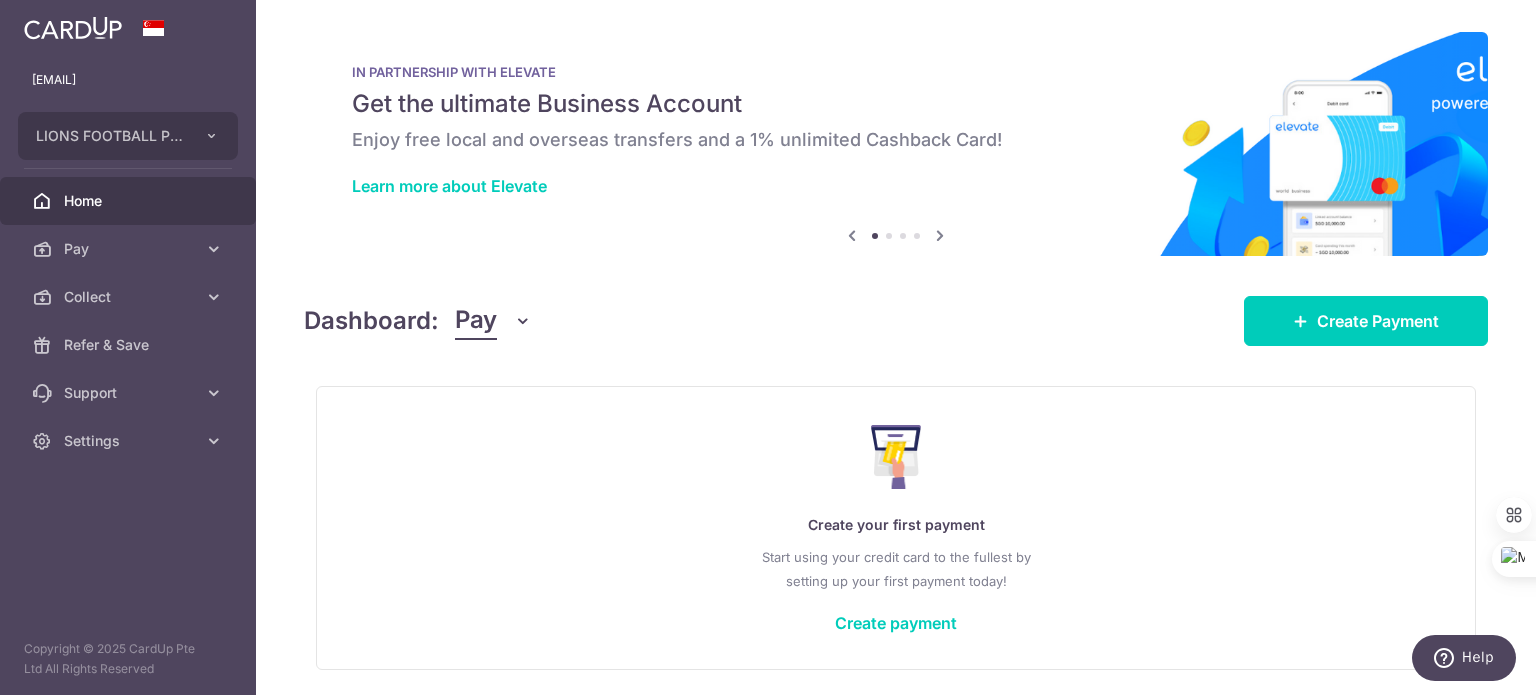 click at bounding box center (523, 321) 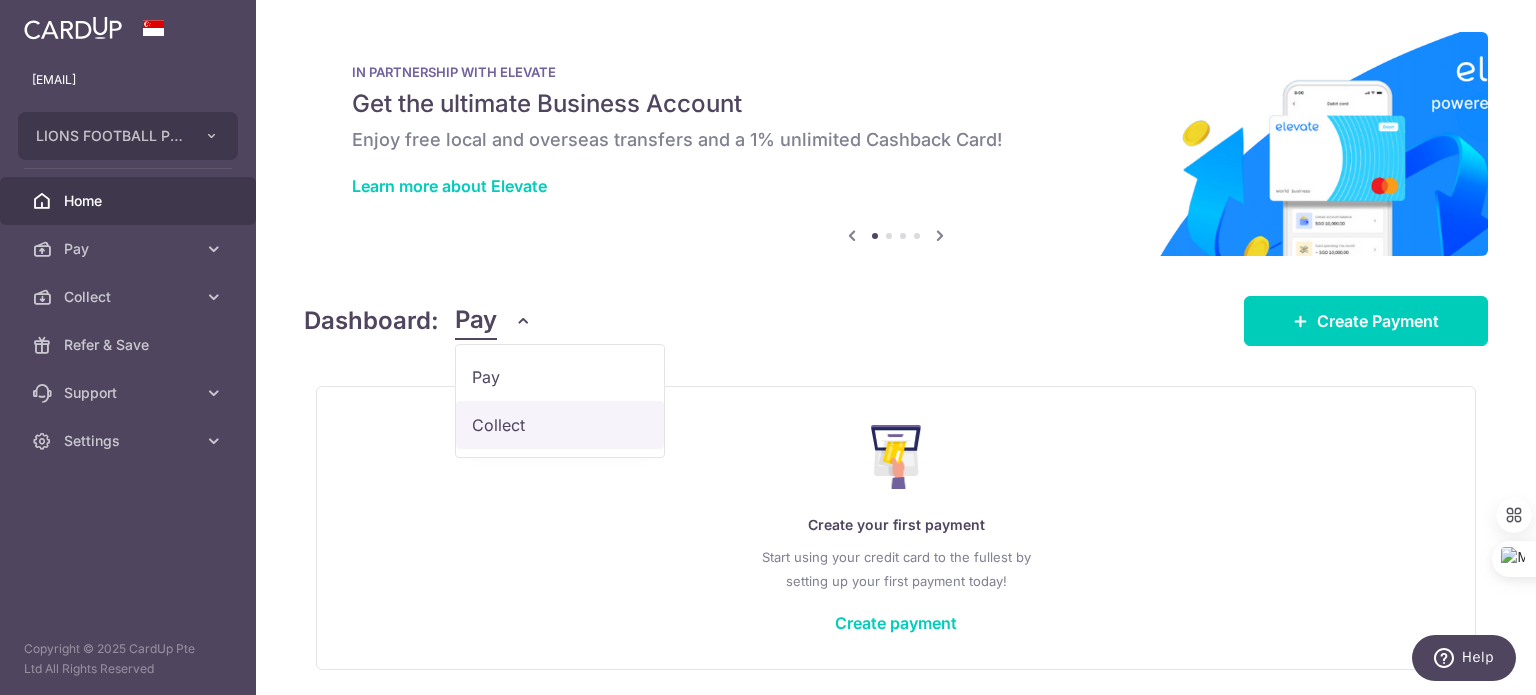 click on "Collect" at bounding box center [560, 425] 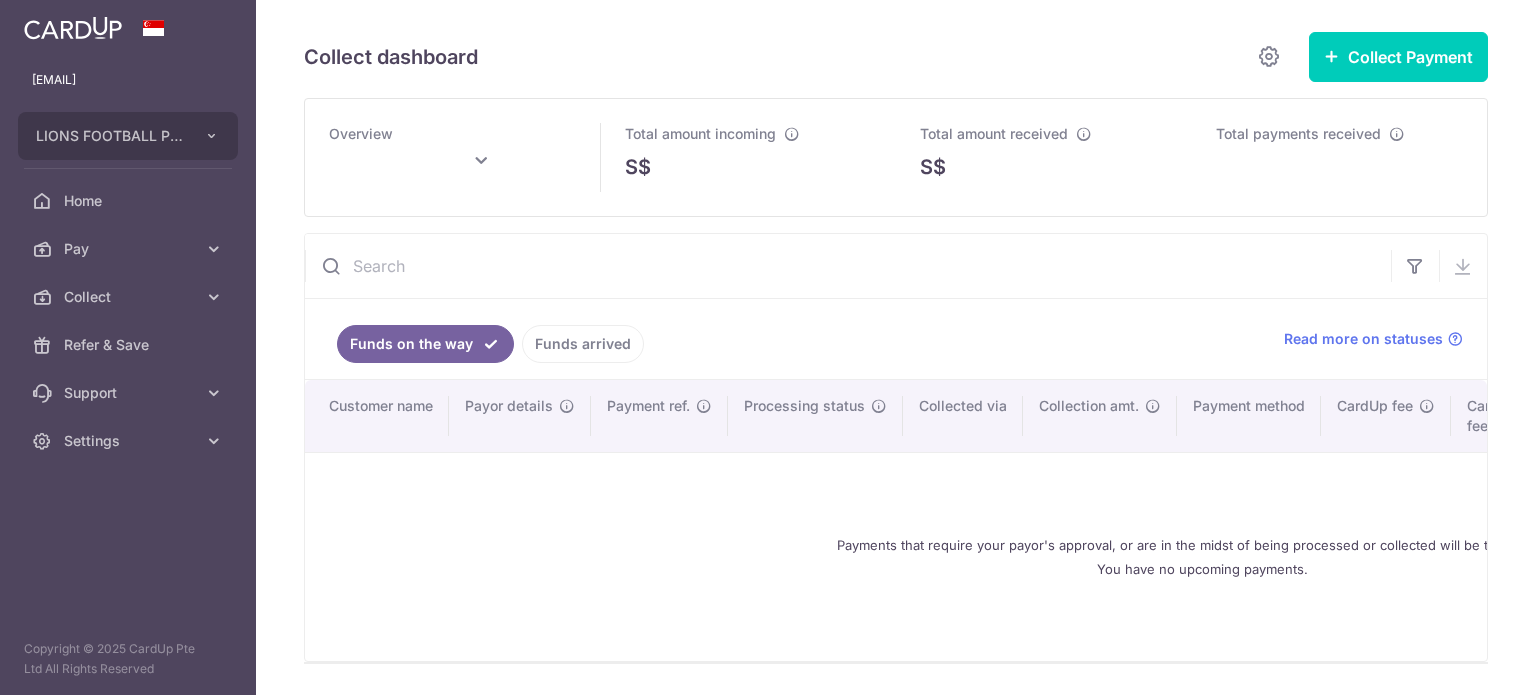 scroll, scrollTop: 0, scrollLeft: 0, axis: both 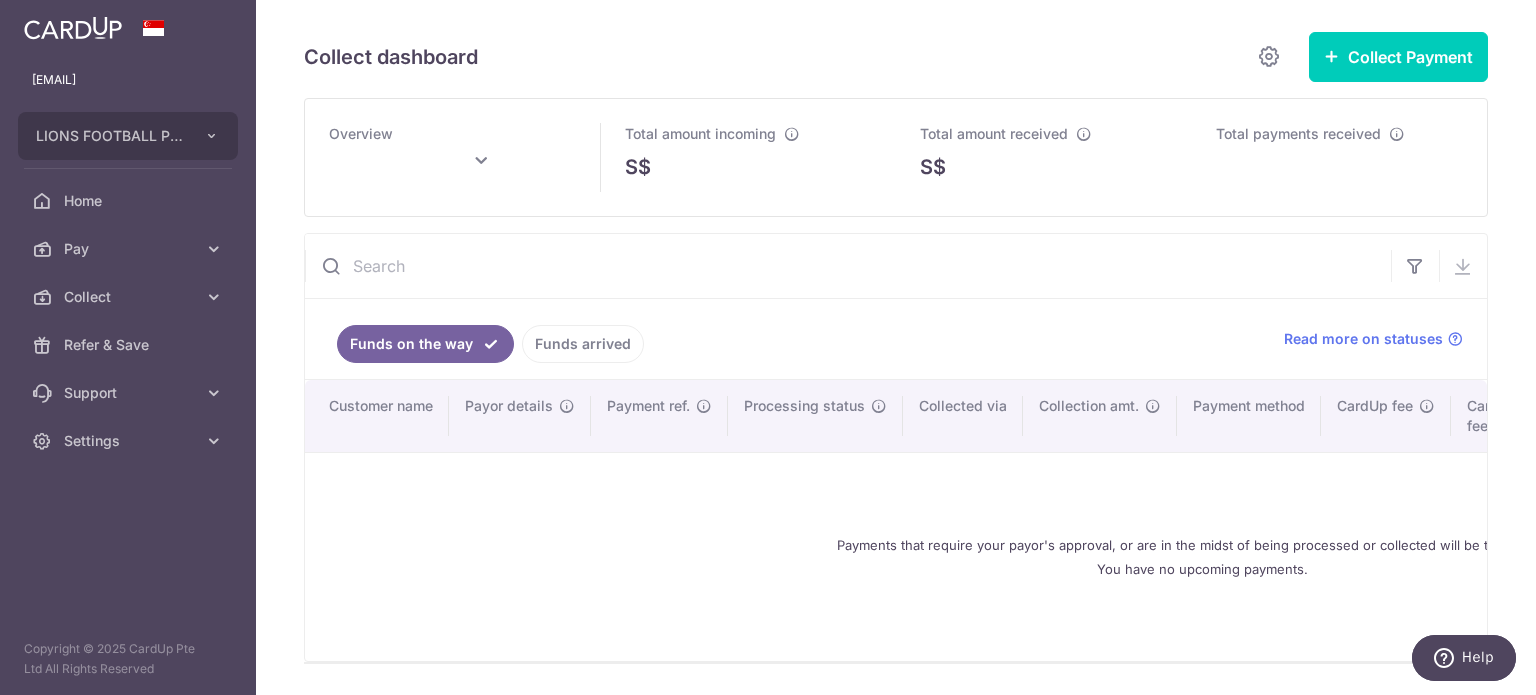 type on "August 2025" 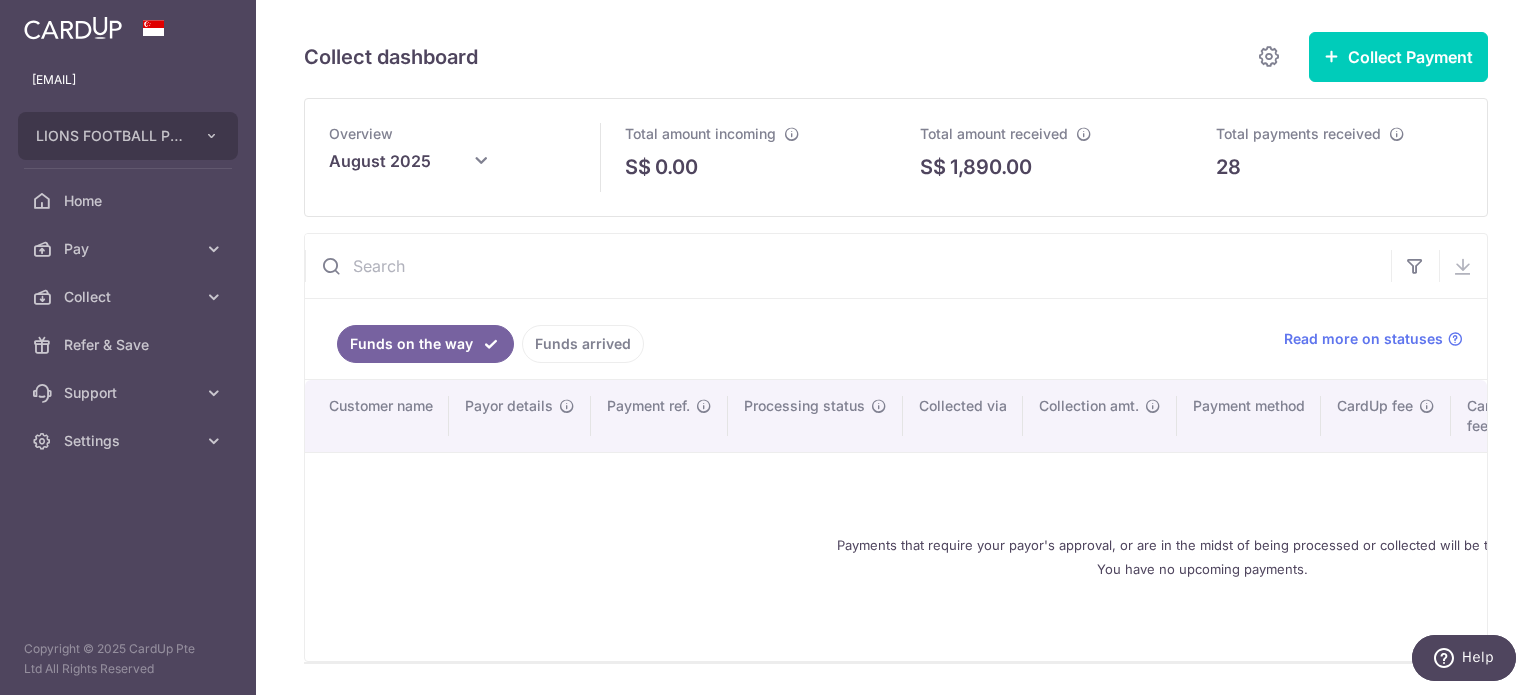 click on "Funds arrived" at bounding box center (583, 344) 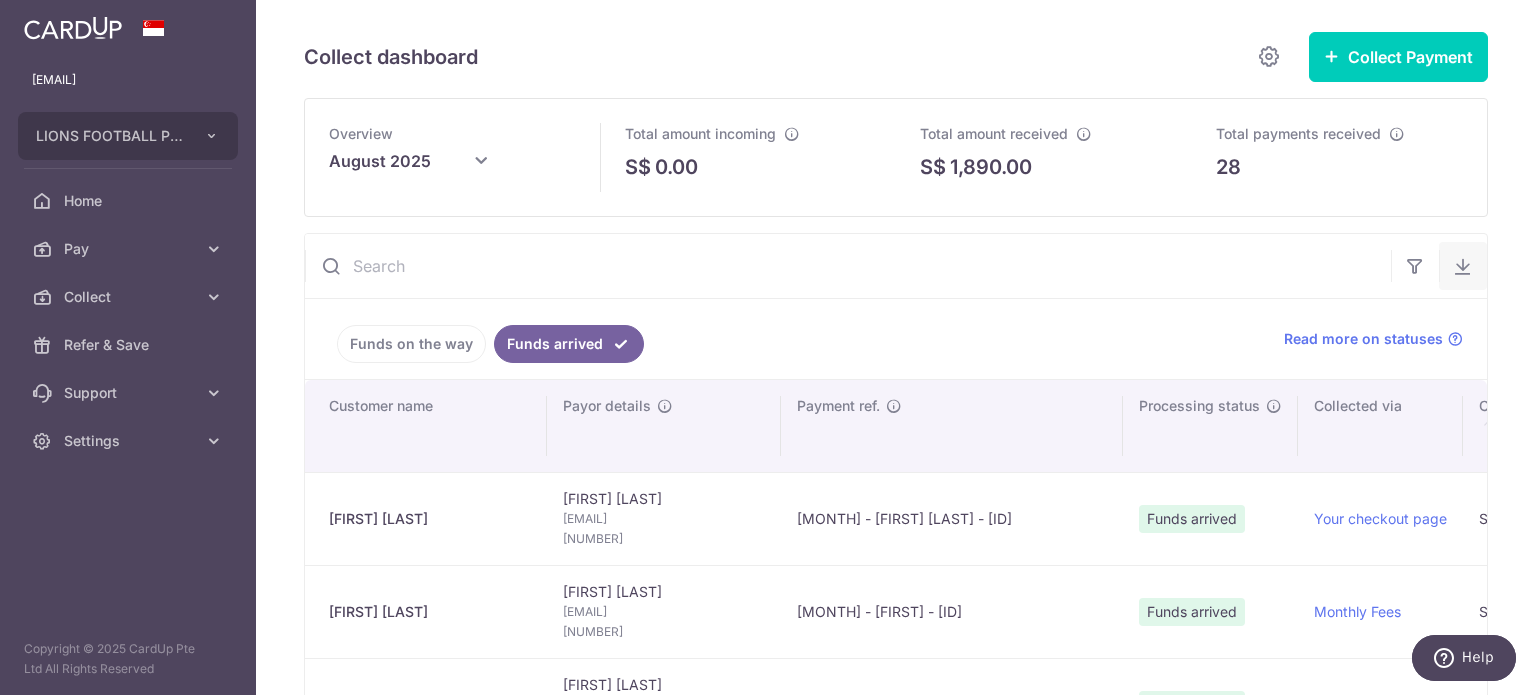 click at bounding box center [1463, 266] 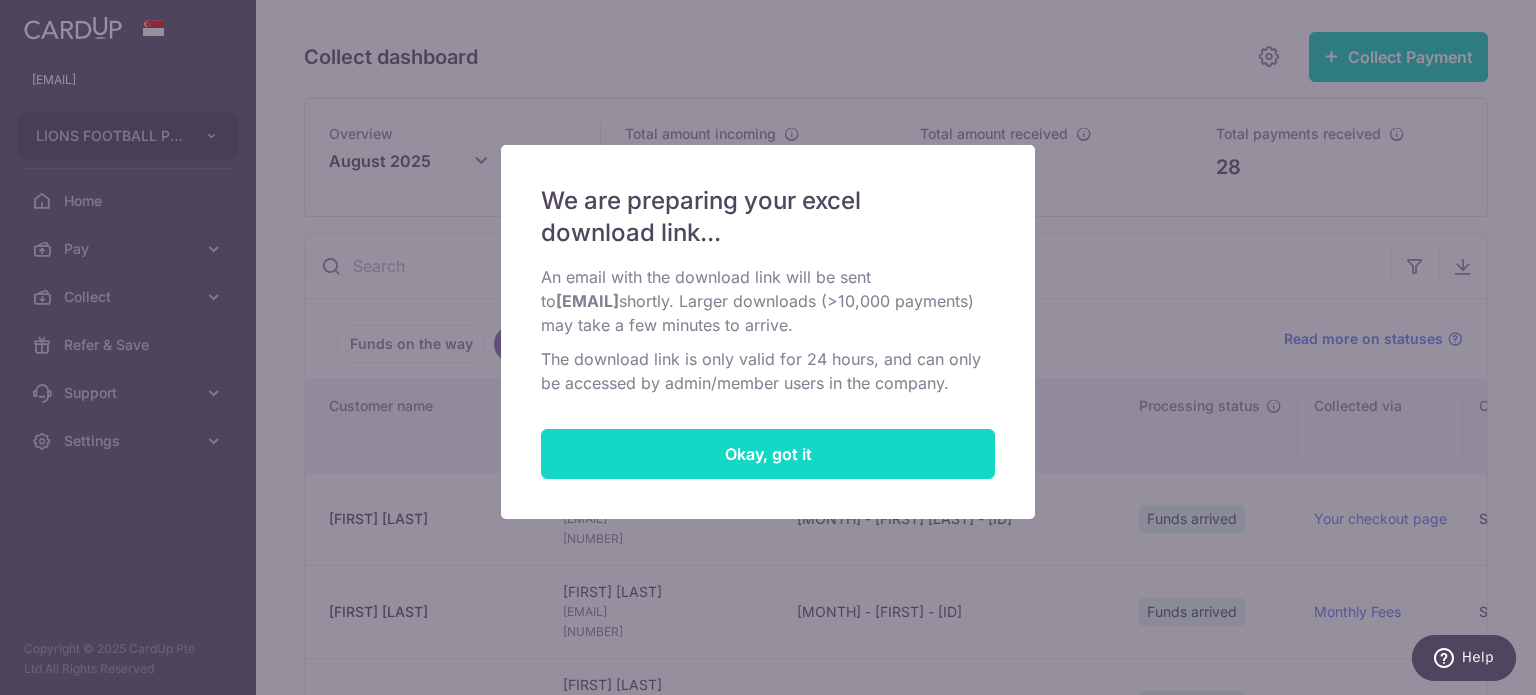 click on "Okay, got it" at bounding box center [768, 454] 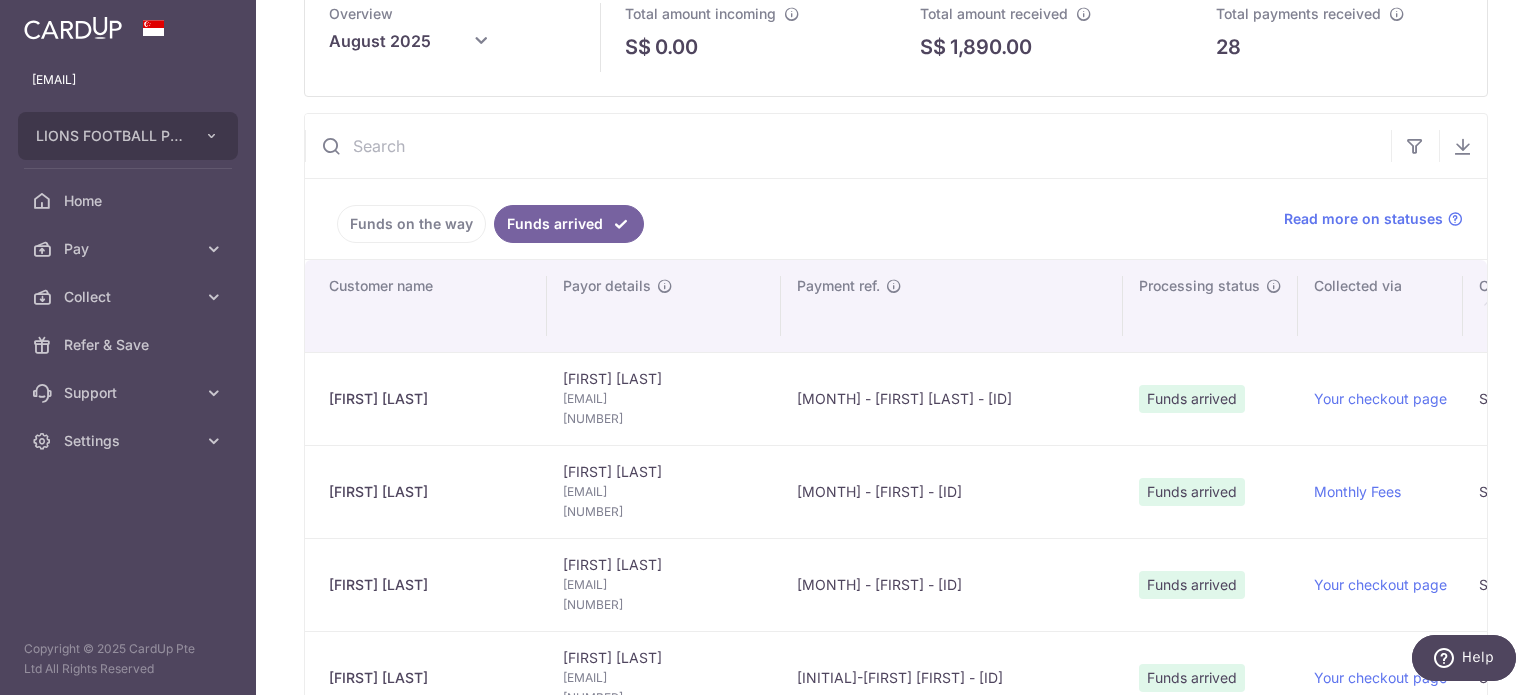 scroll, scrollTop: 0, scrollLeft: 0, axis: both 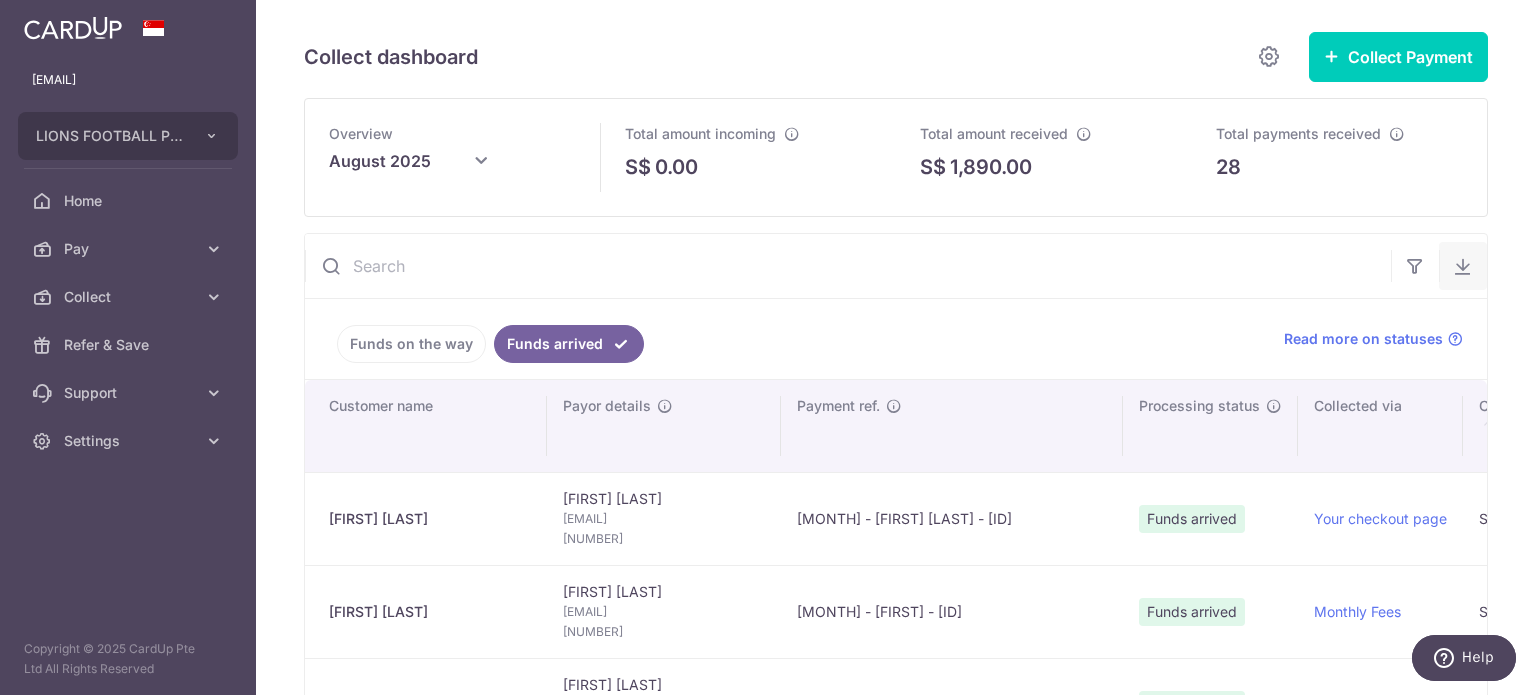 click at bounding box center (1463, 266) 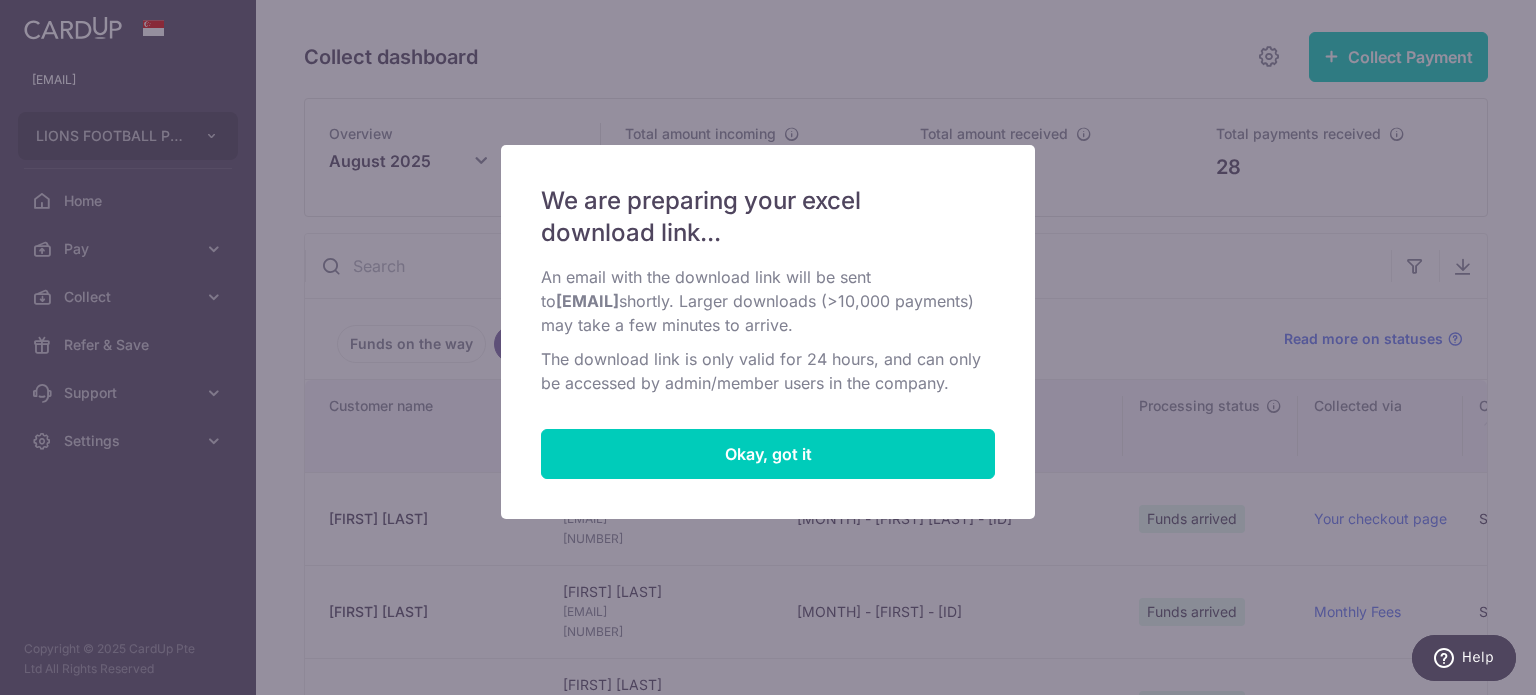 click on "An email with the download link will be sent to  [EMAIL]  shortly. Larger downloads (>10,000 payments) may take a few minutes to arrive.
The download link is only valid for 24 hours, and can only be accessed by admin/member users in the company.
Okay, got it" at bounding box center (768, 347) 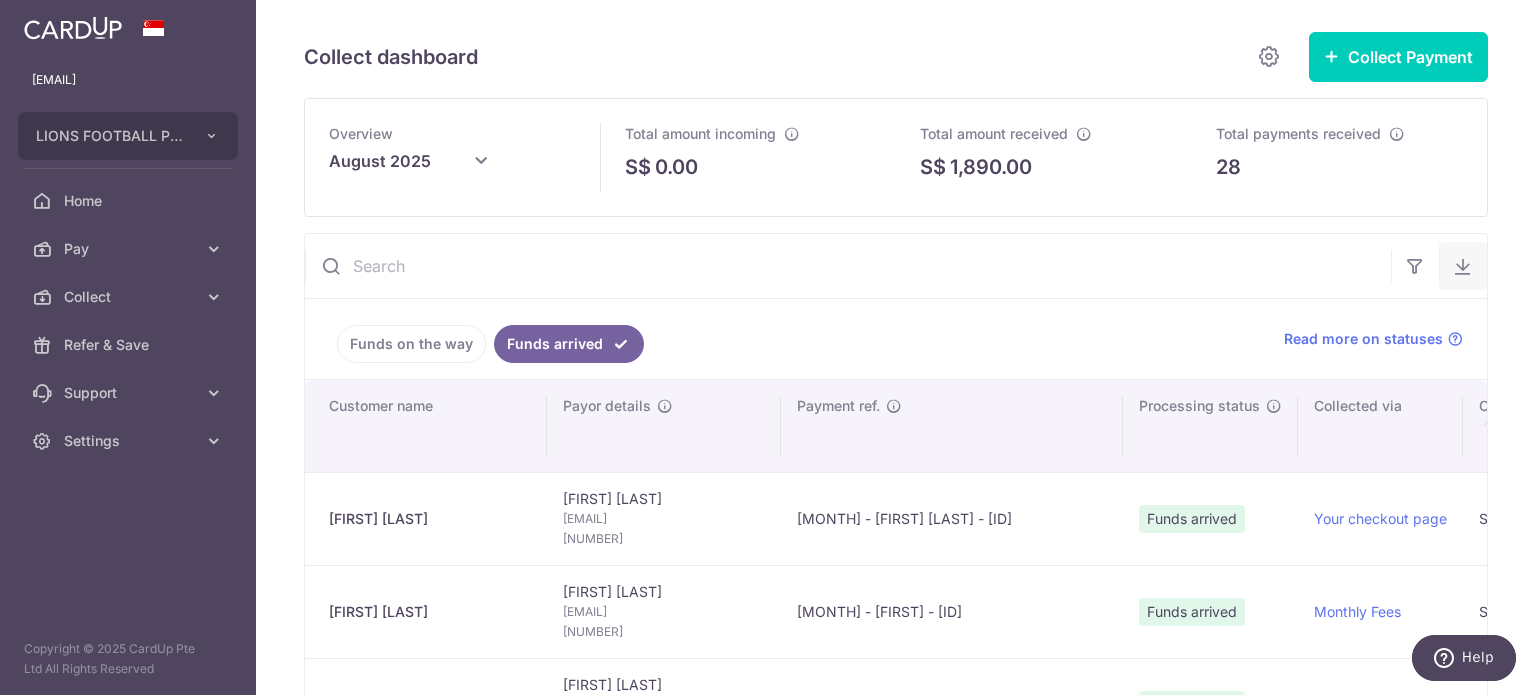 click at bounding box center [1463, 266] 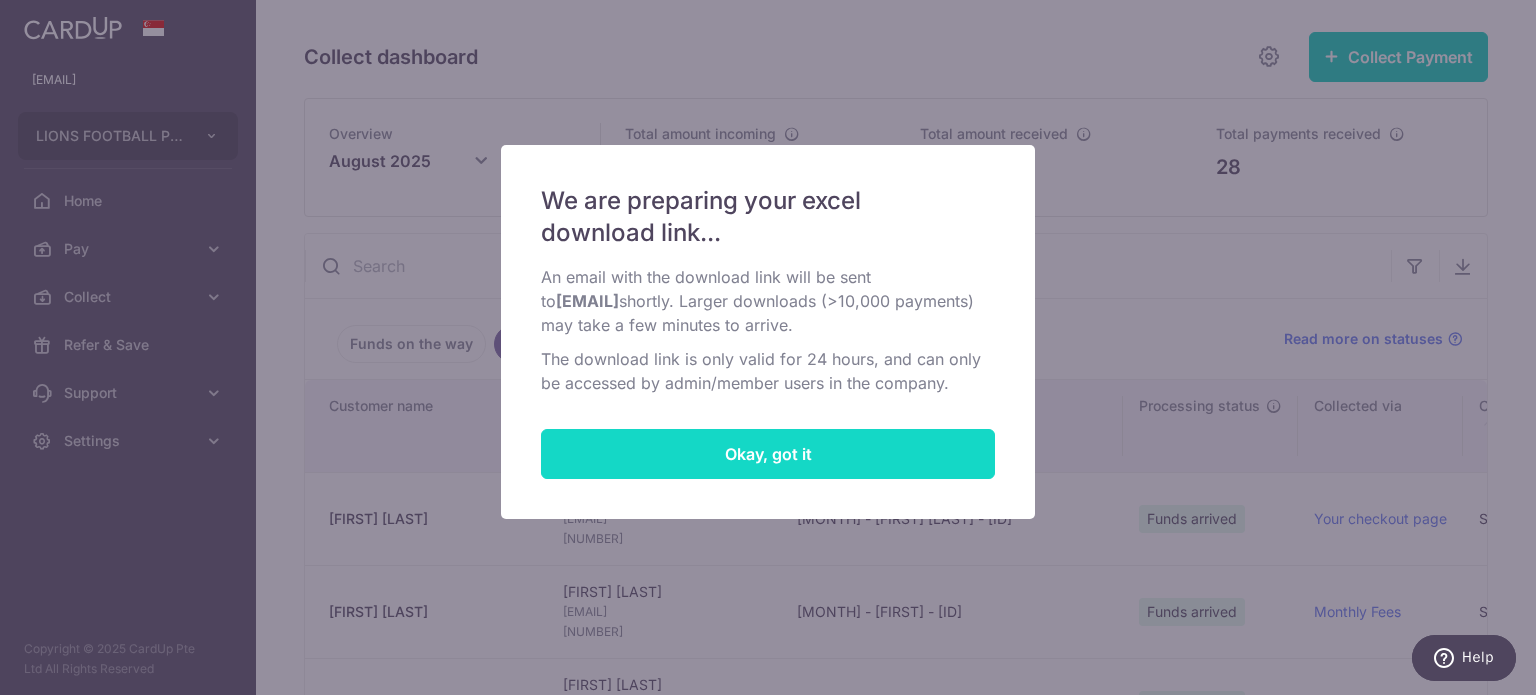 click on "Okay, got it" at bounding box center (768, 454) 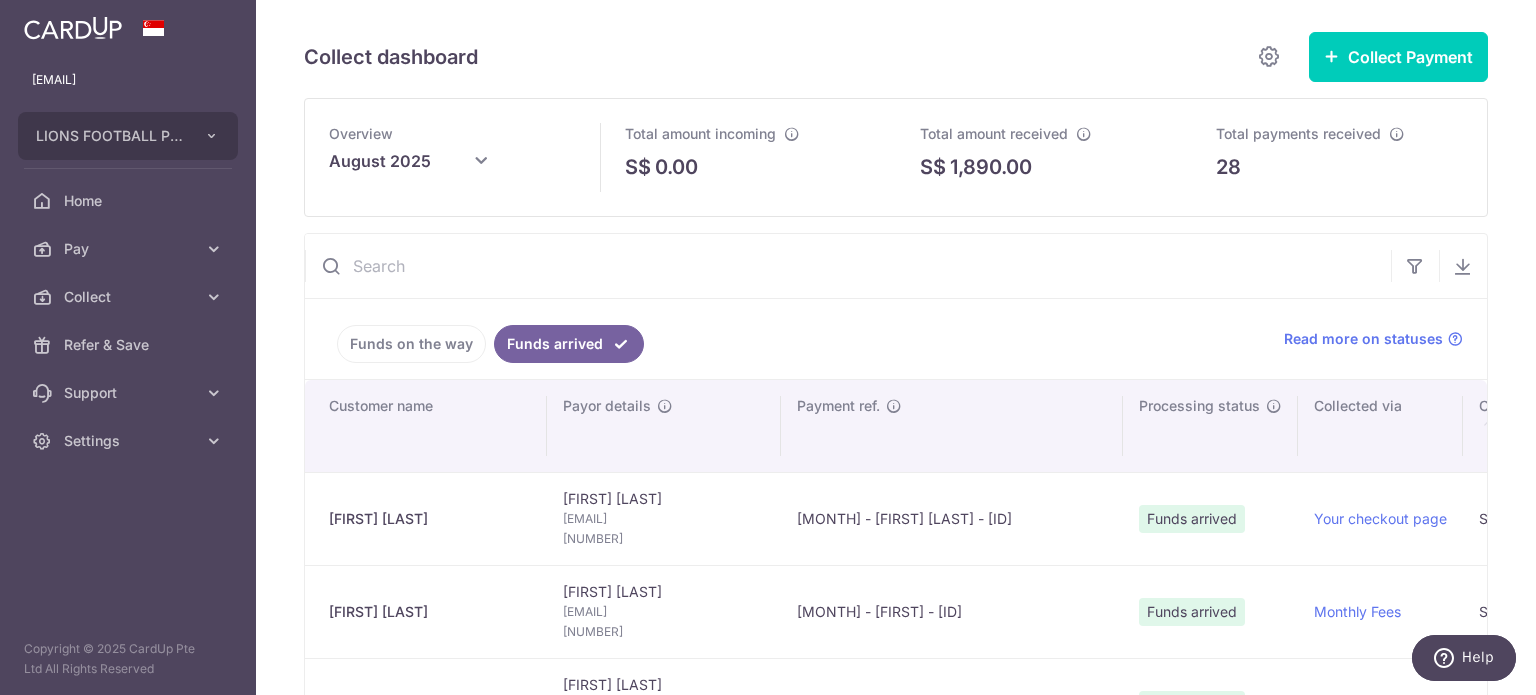 click on "Funds on the way
Funds arrived" at bounding box center (782, 339) 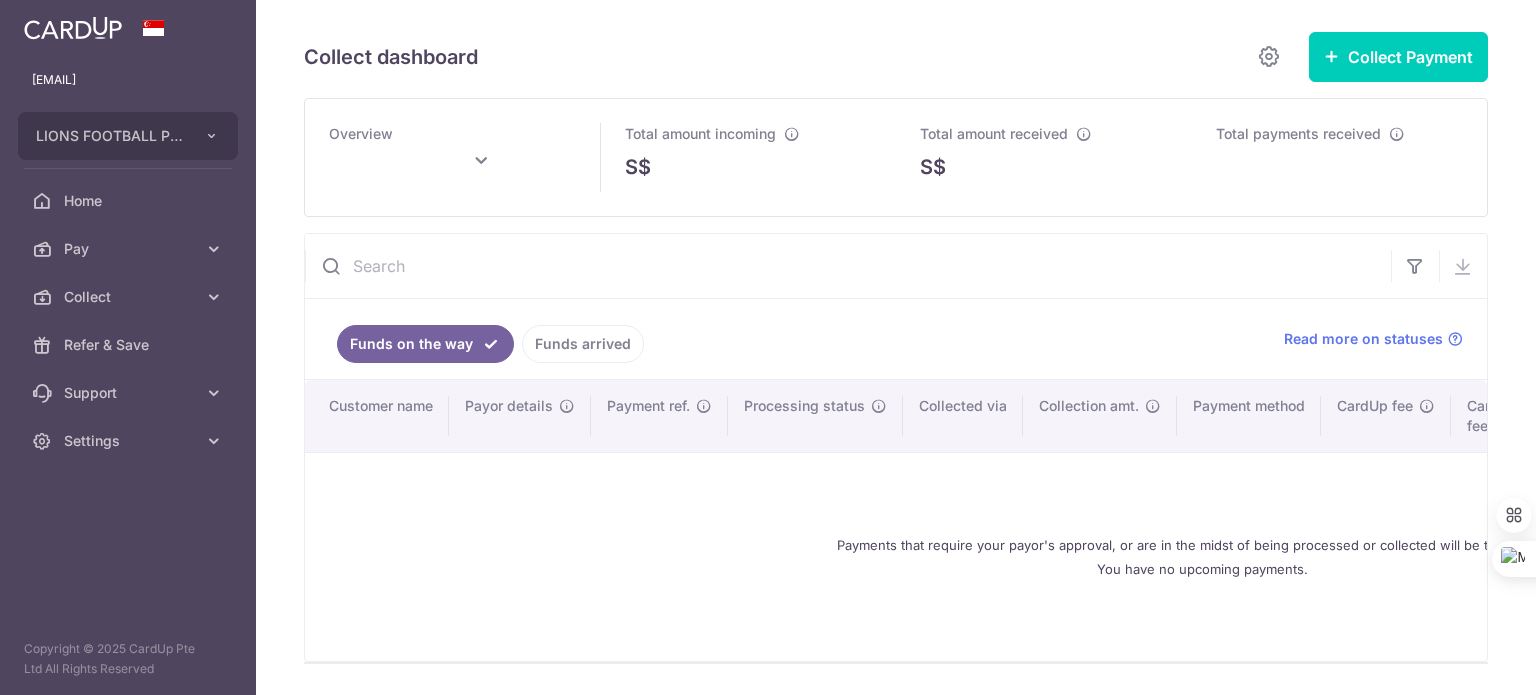 scroll, scrollTop: 0, scrollLeft: 0, axis: both 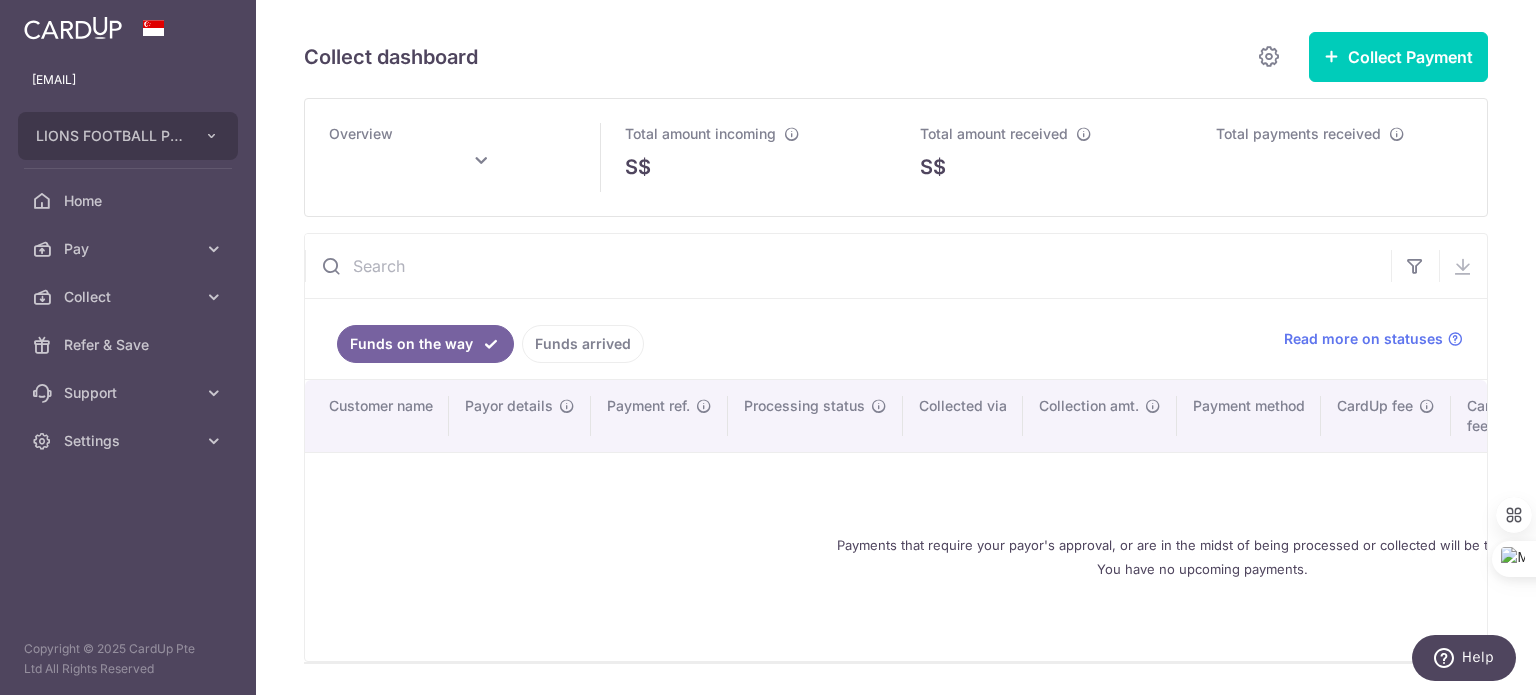 type on "August 2025" 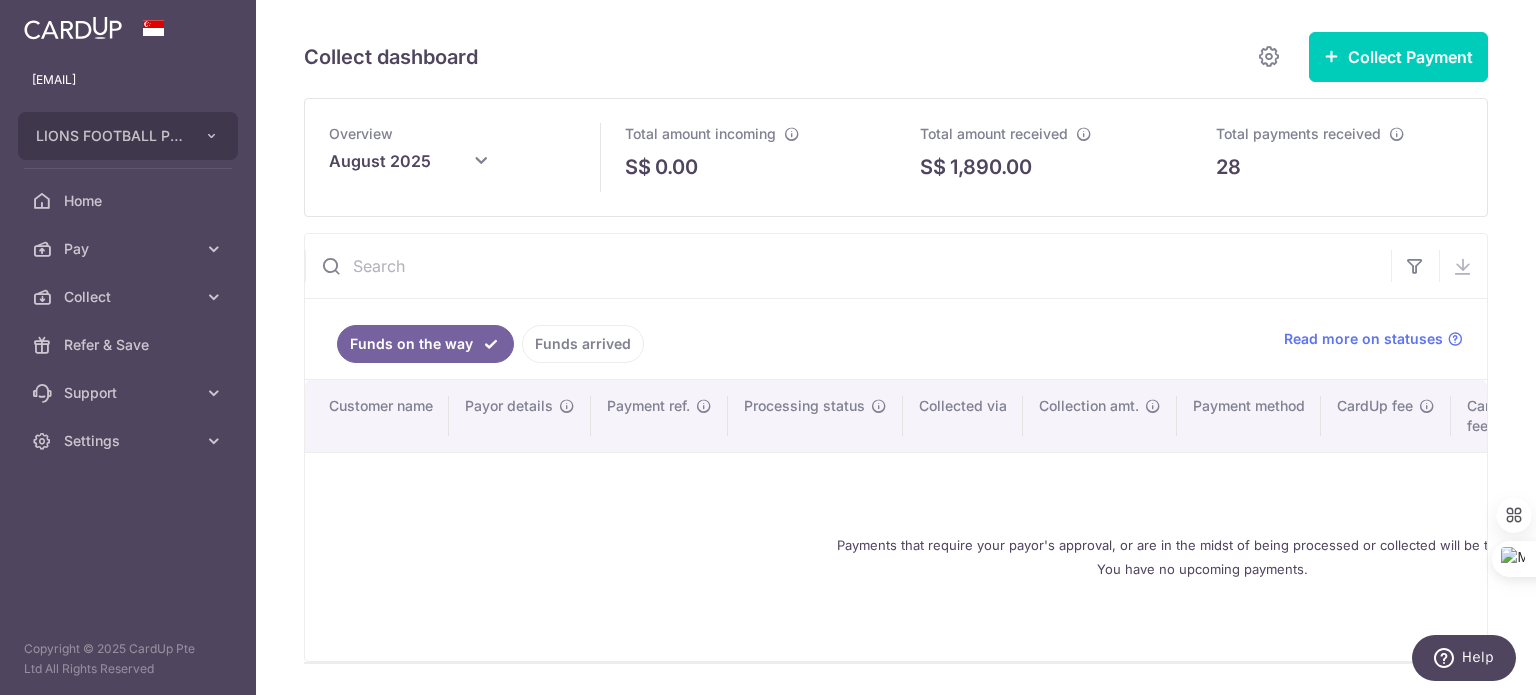 scroll, scrollTop: 0, scrollLeft: 0, axis: both 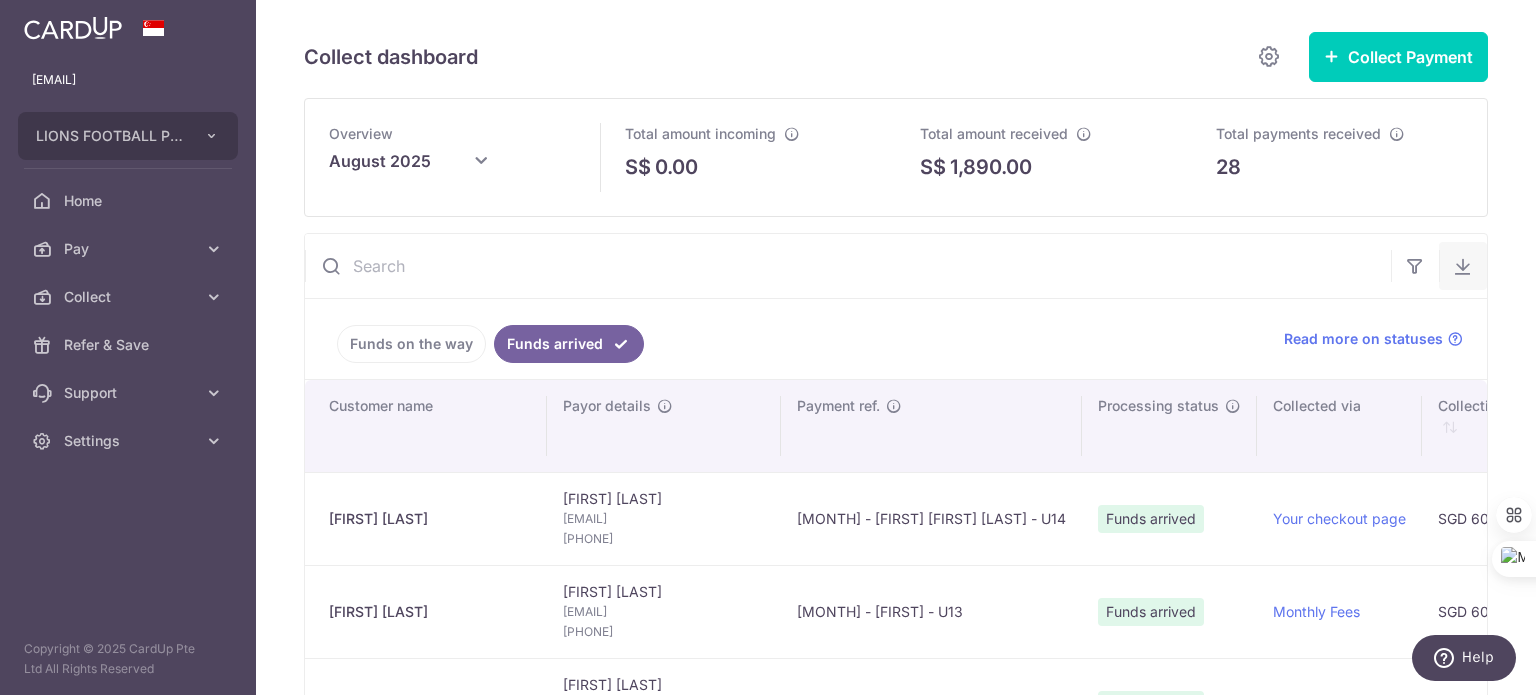 click at bounding box center (1463, 266) 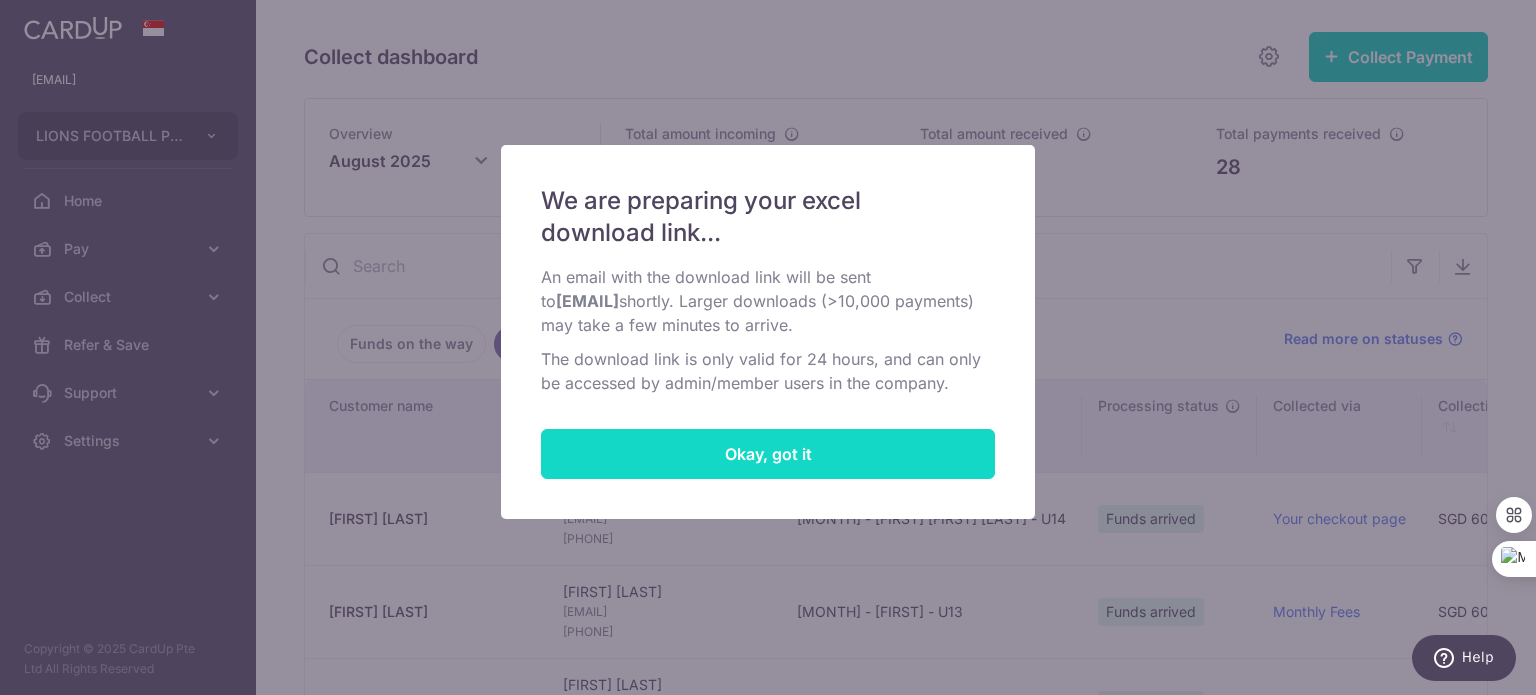 click on "Okay, got it" at bounding box center (768, 454) 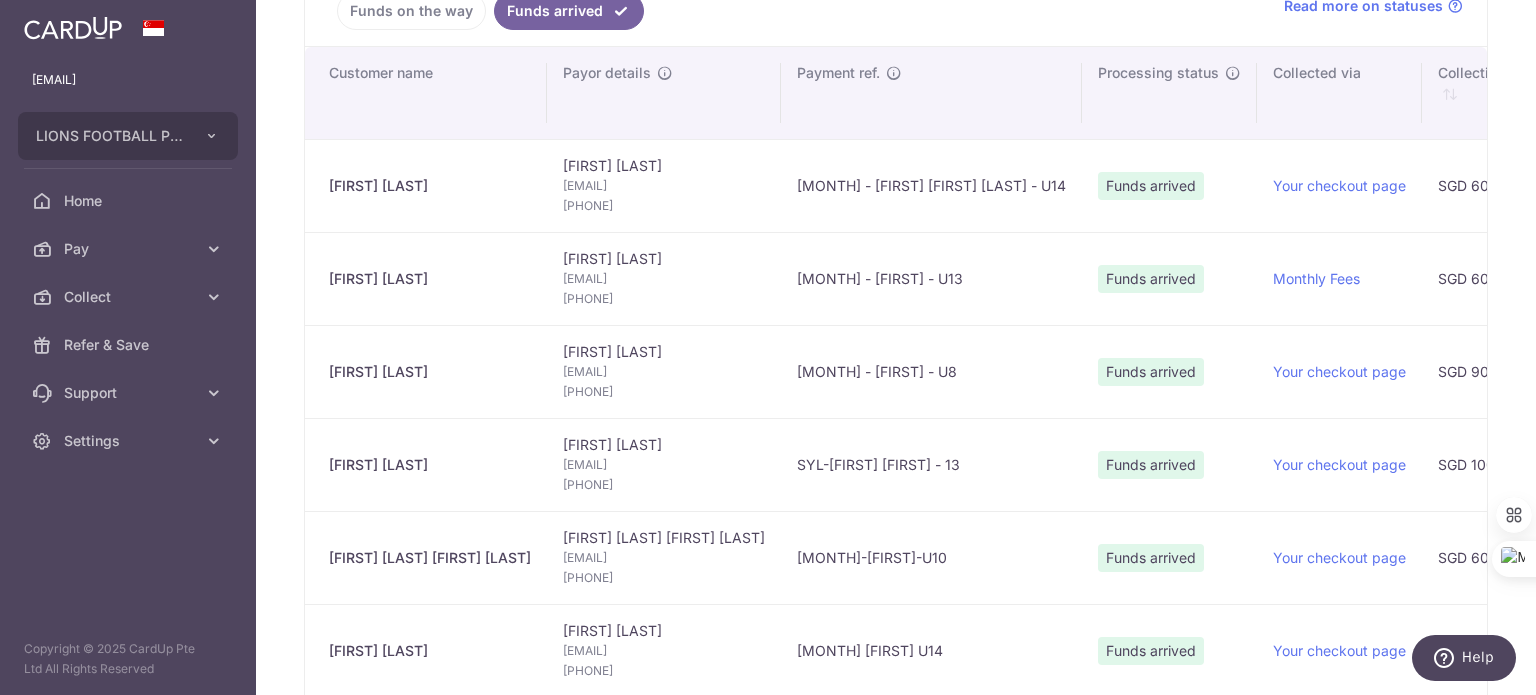 scroll, scrollTop: 300, scrollLeft: 0, axis: vertical 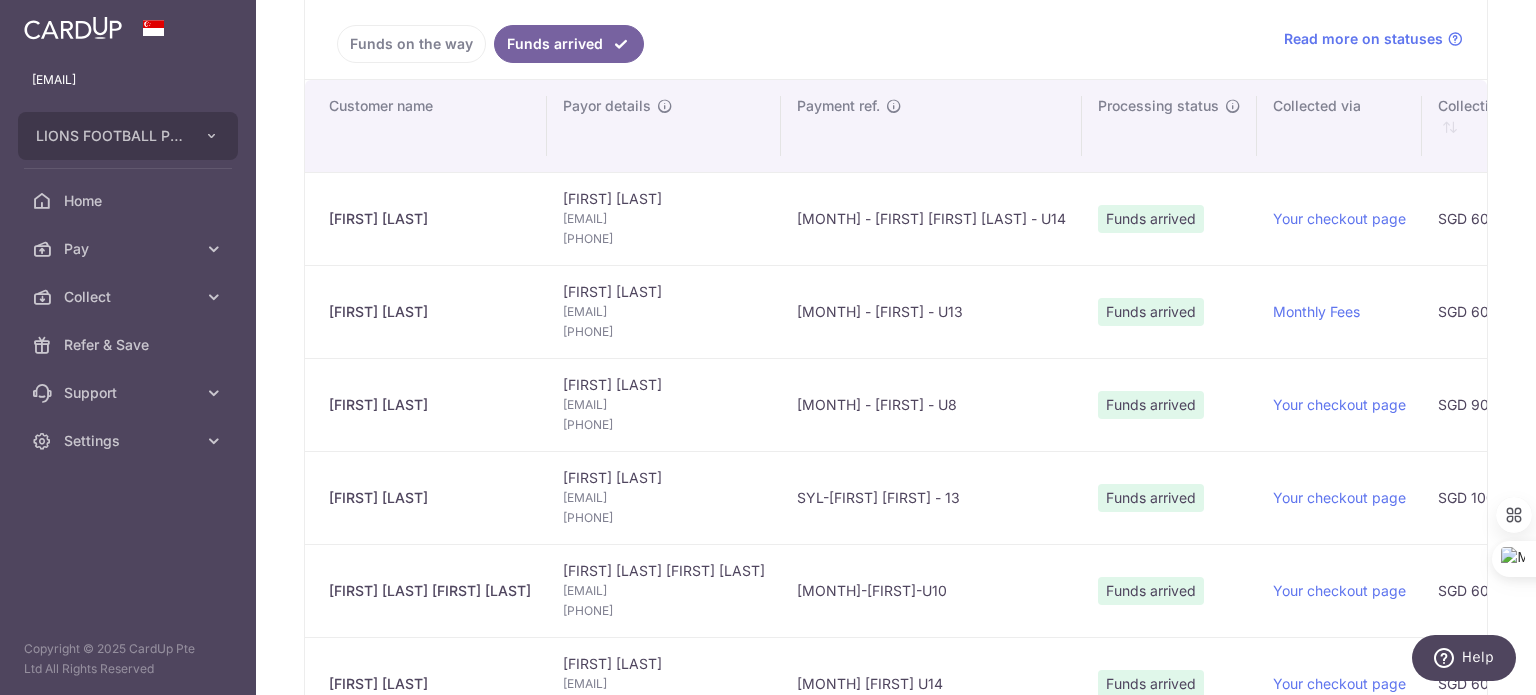 click on "[MONTH] - [FIRST] [LAST] - [ID]" at bounding box center [931, 218] 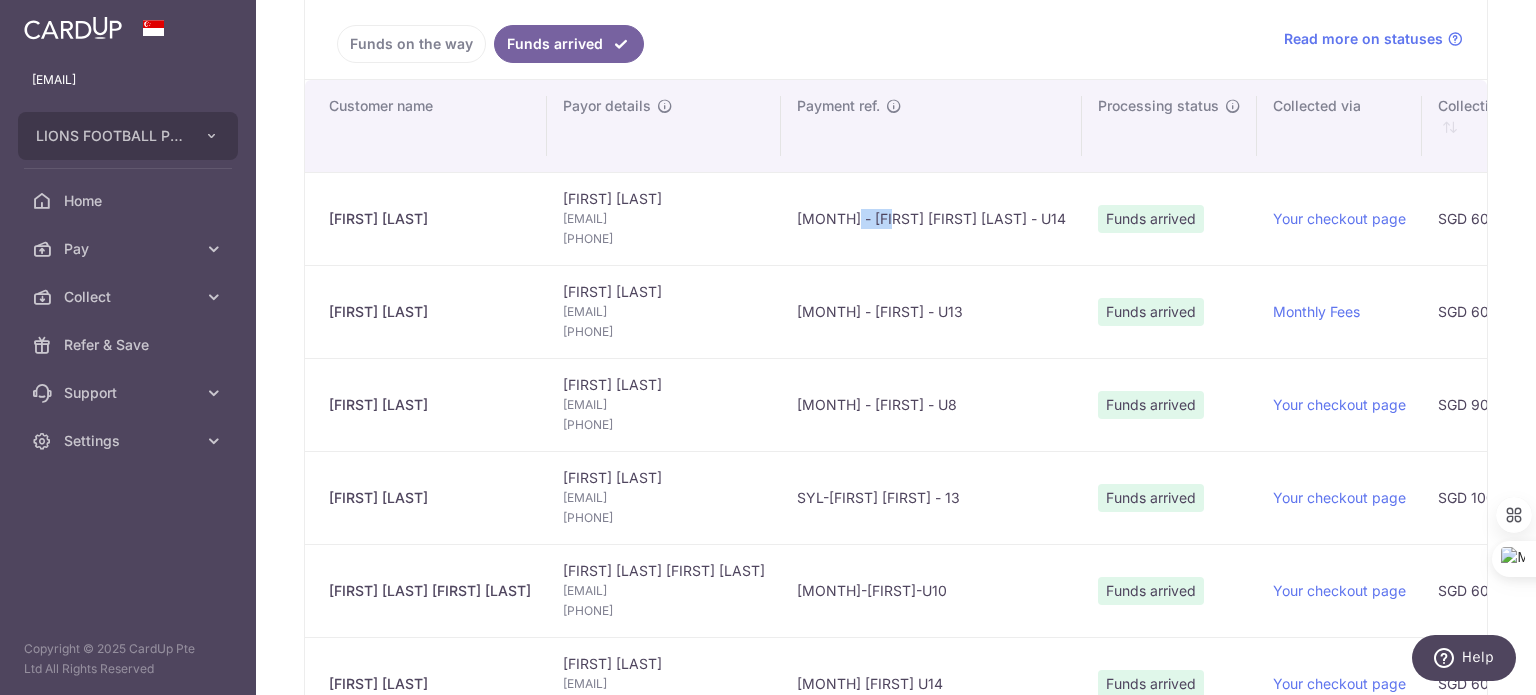 click on "[MONTH] - [FIRST] [LAST] - [ID]" at bounding box center (931, 218) 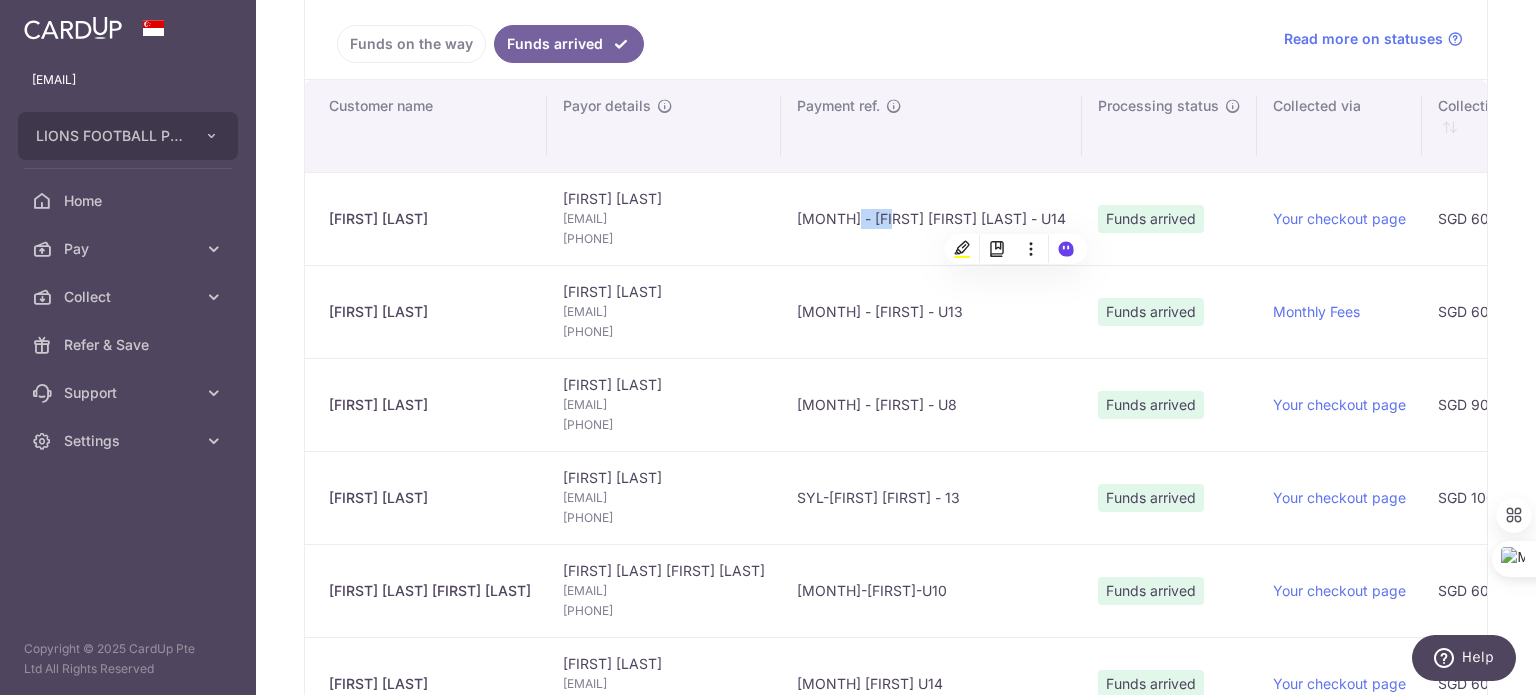 copy on "Qaiem" 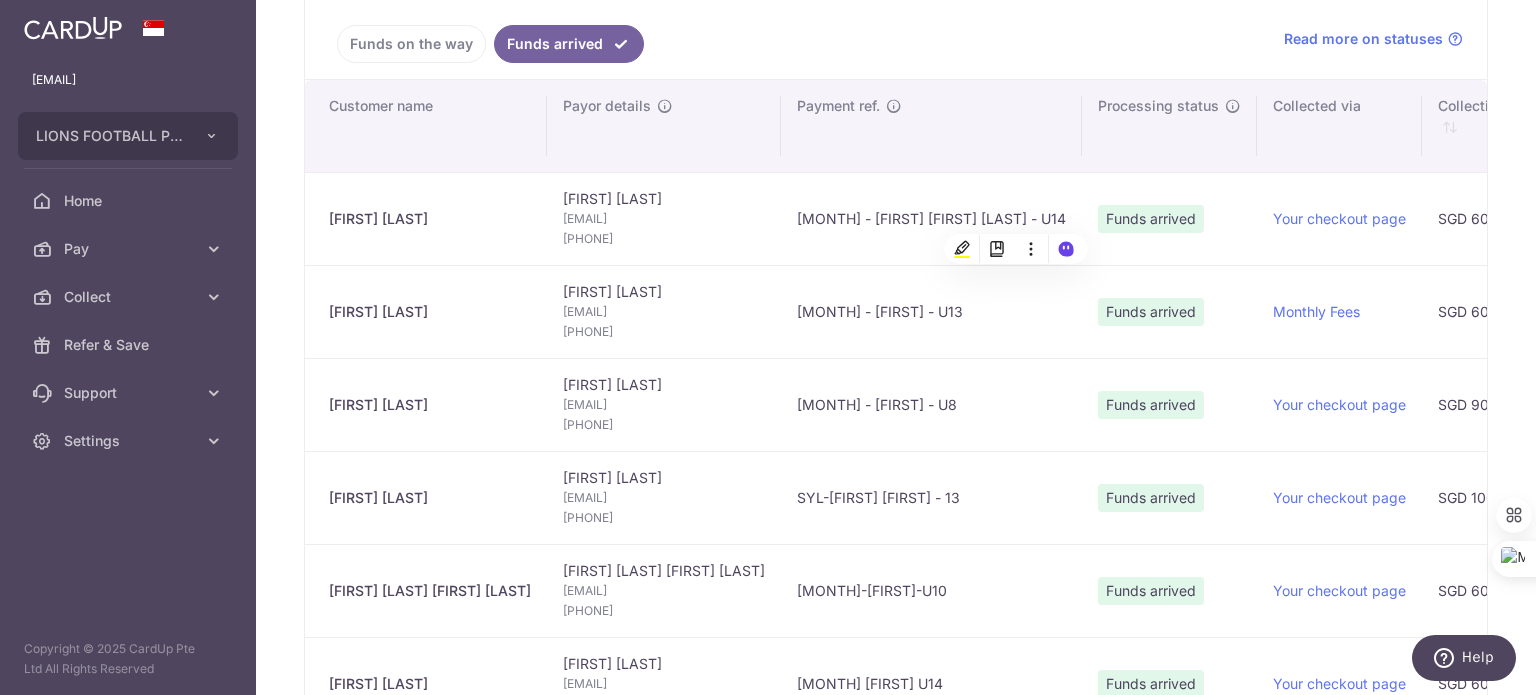 click on "[NUMBER]" at bounding box center [664, 239] 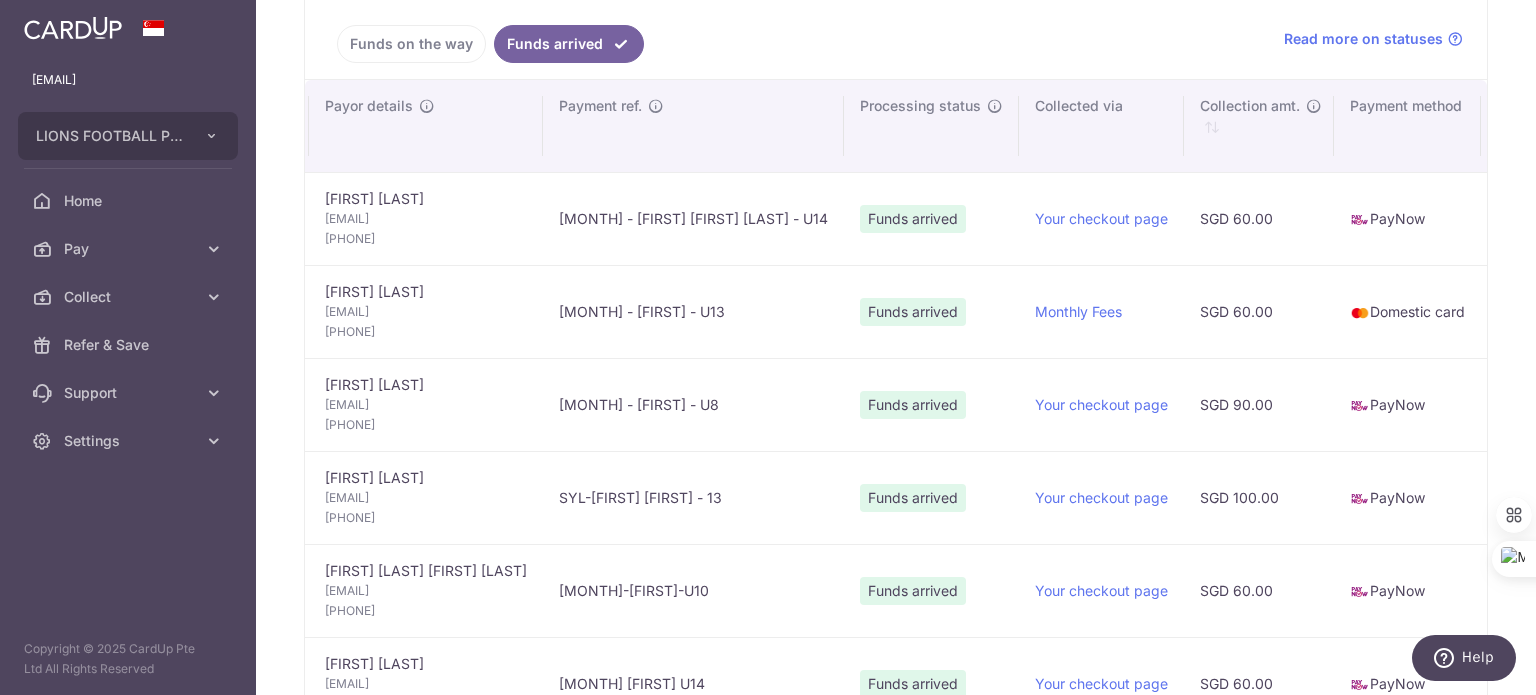 scroll, scrollTop: 0, scrollLeft: 238, axis: horizontal 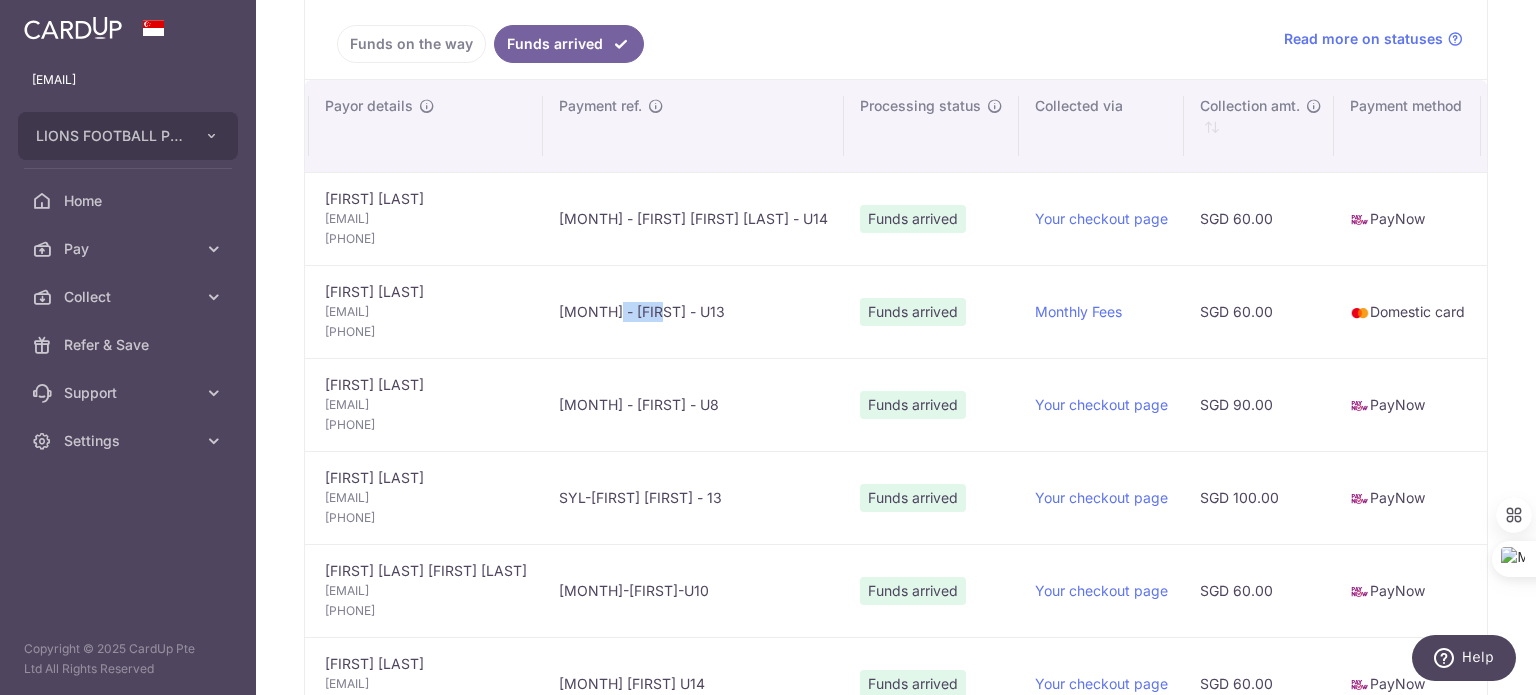click on "[MONTH] - [FIRST] - [ID]" at bounding box center (693, 311) 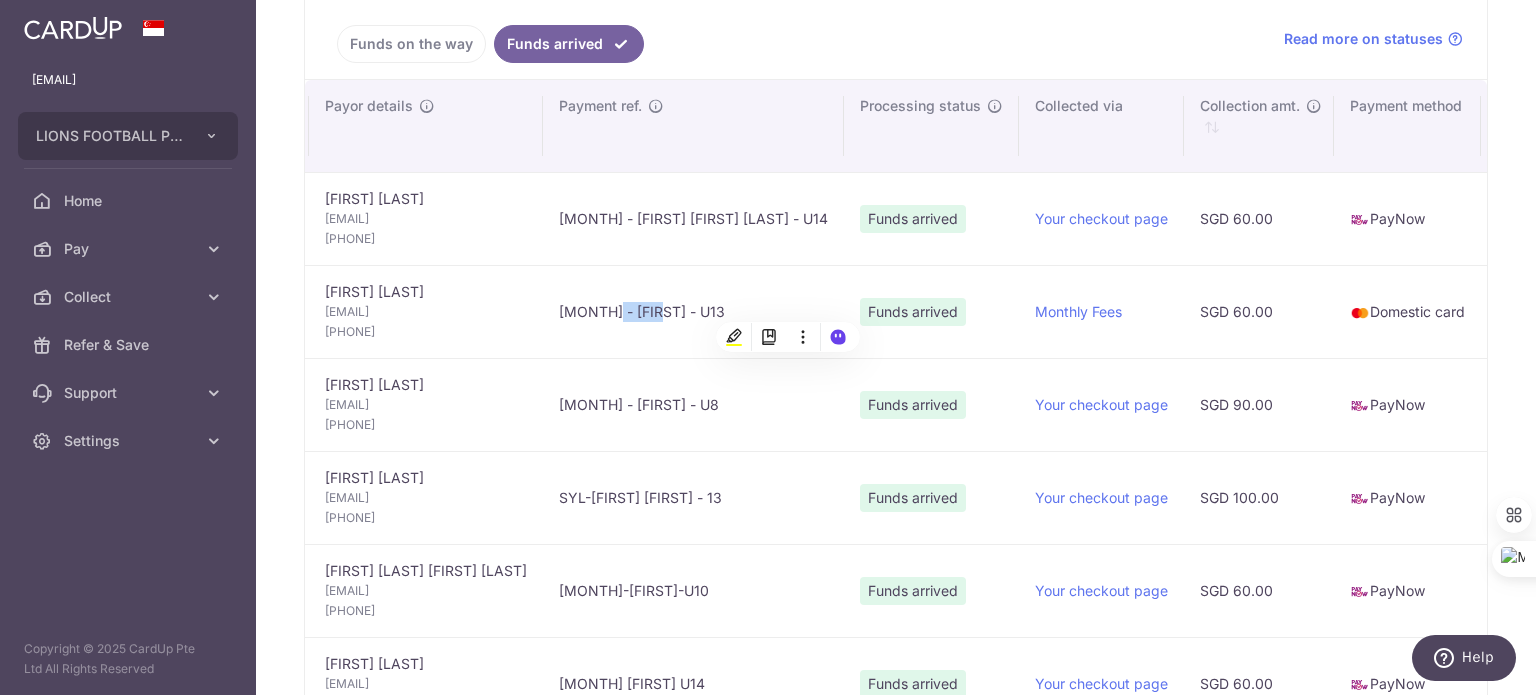 copy on "Firash" 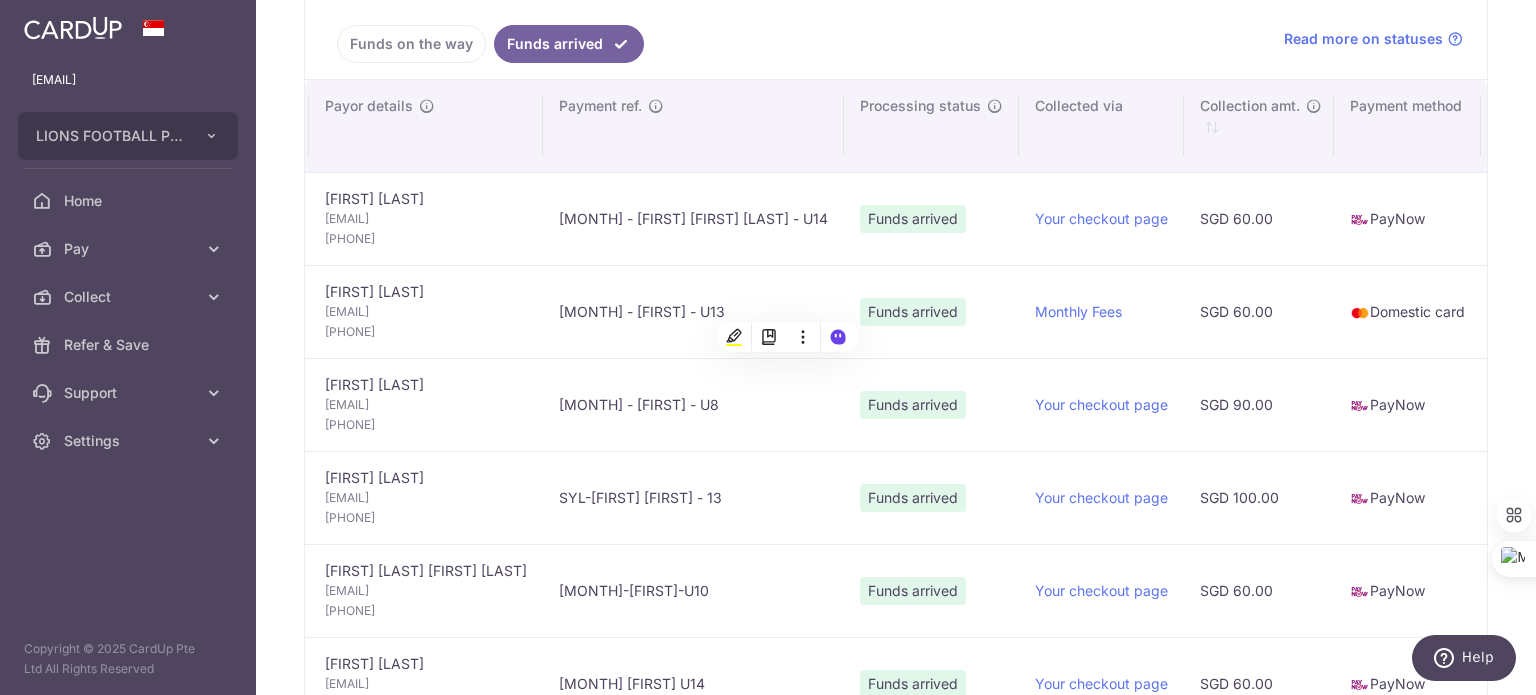 click on "[MONTH] - [FIRST] - [ID]" at bounding box center (693, 404) 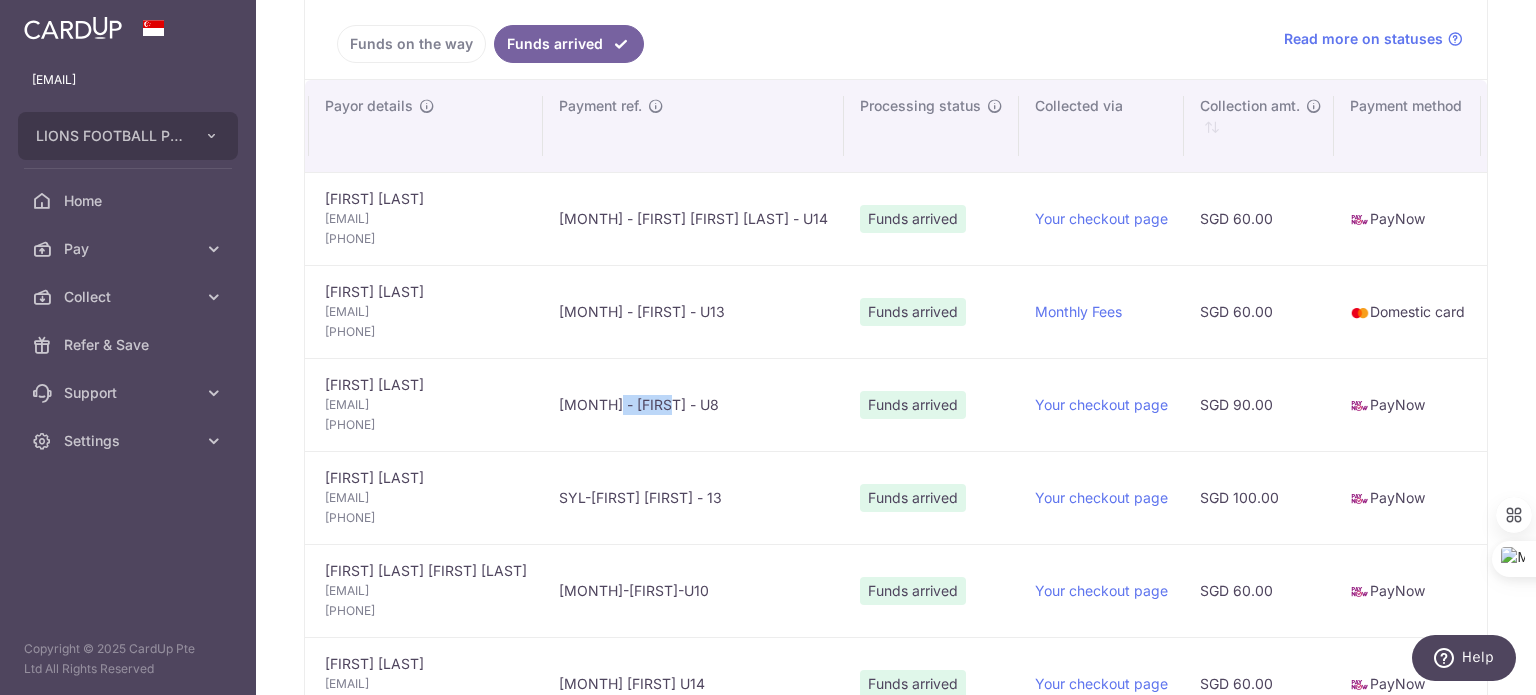 click on "[MONTH] - [FIRST] - [ID]" at bounding box center [693, 404] 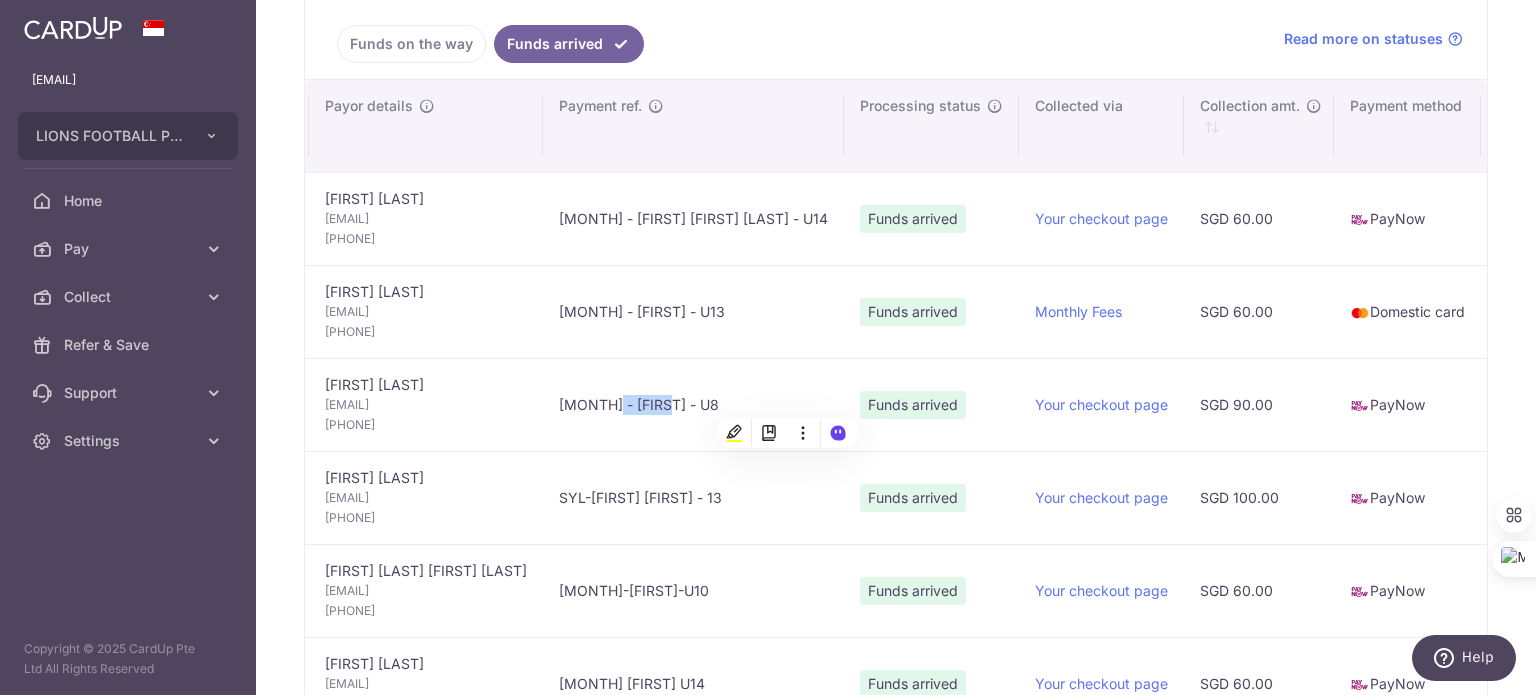 copy on "Huzaifa" 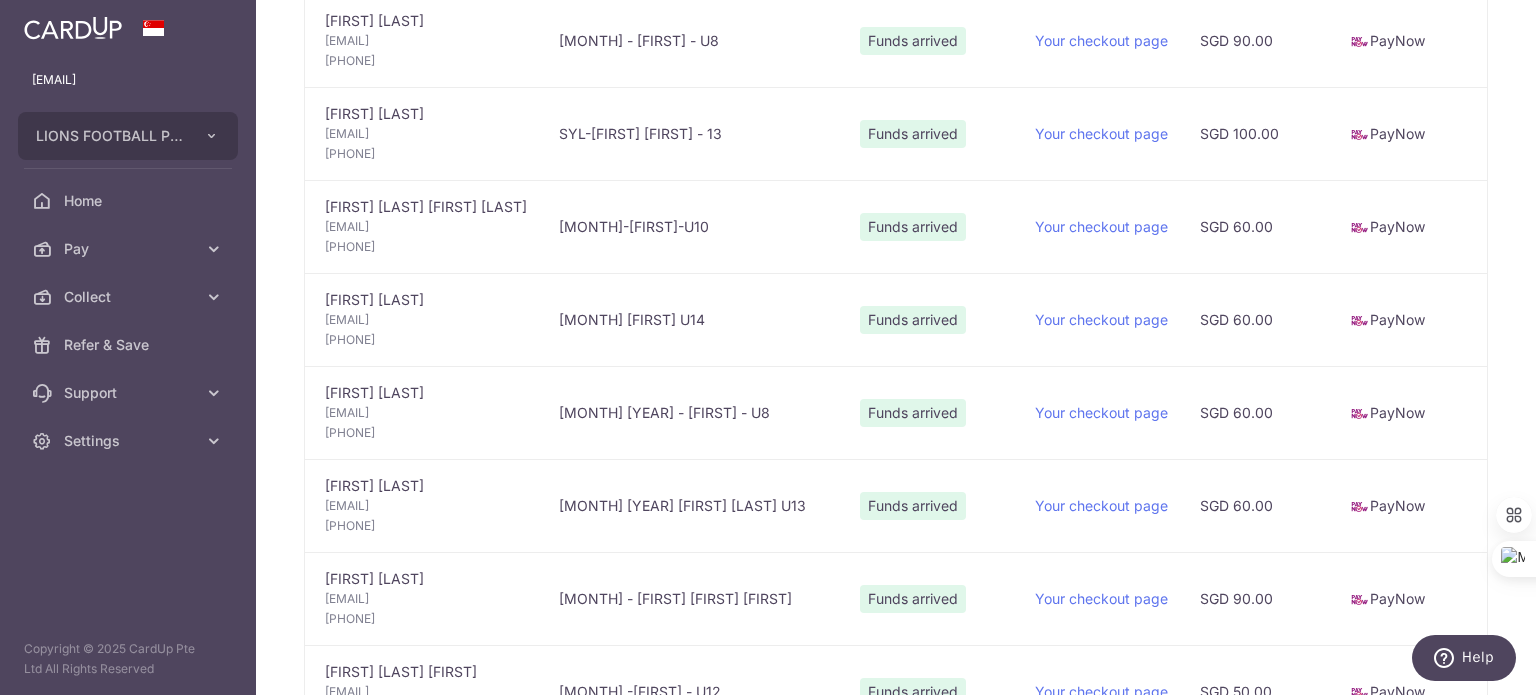 scroll, scrollTop: 700, scrollLeft: 0, axis: vertical 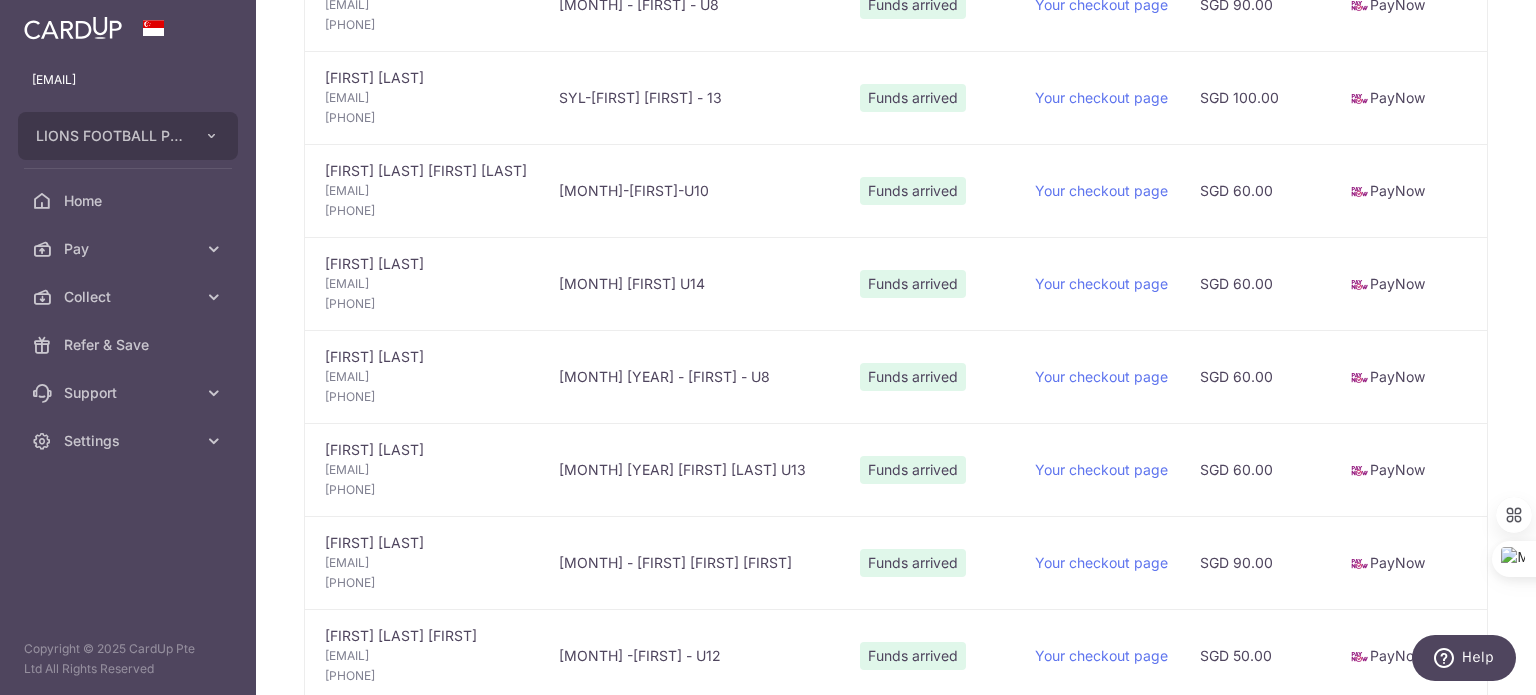 click on "[INITIAL]-[FIRST] [FIRST] - [ID]" at bounding box center [693, 97] 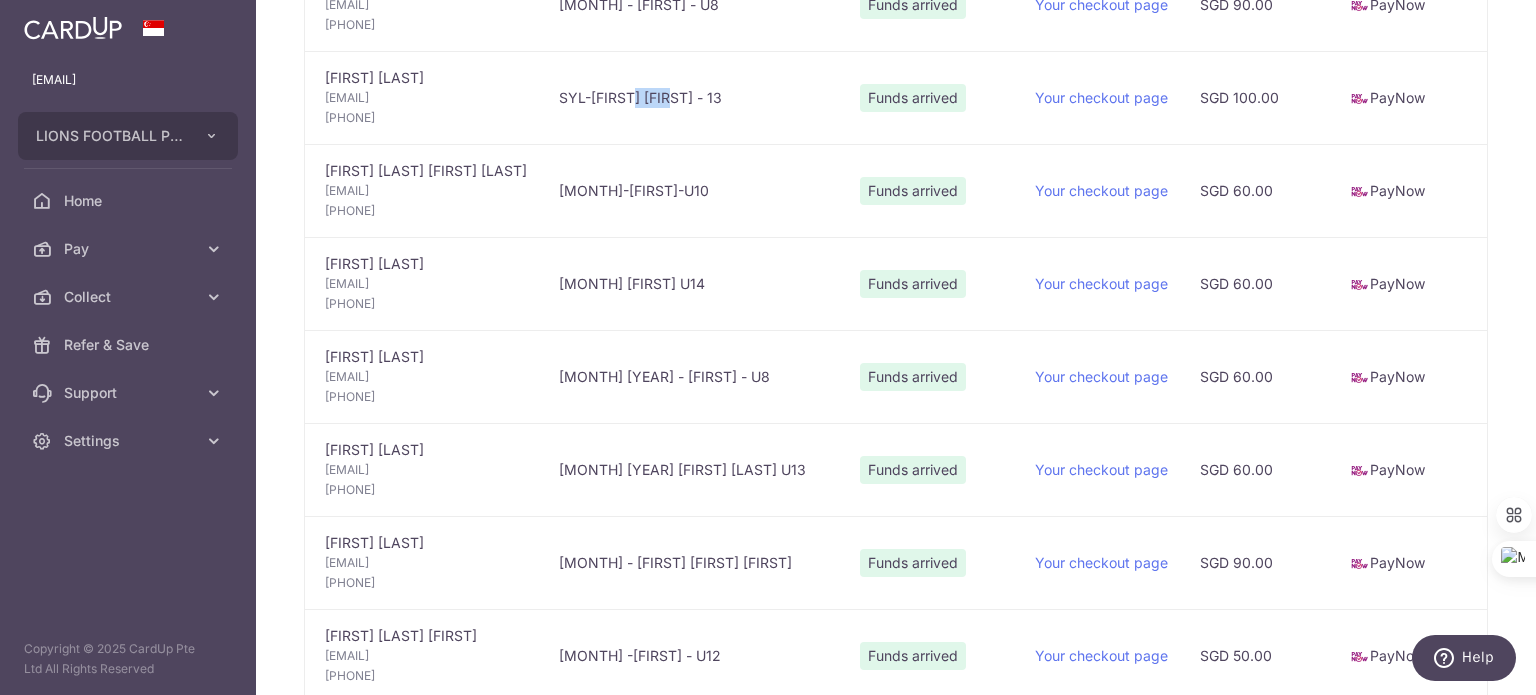 click on "[INITIAL]-[FIRST] [FIRST] - [ID]" at bounding box center [693, 97] 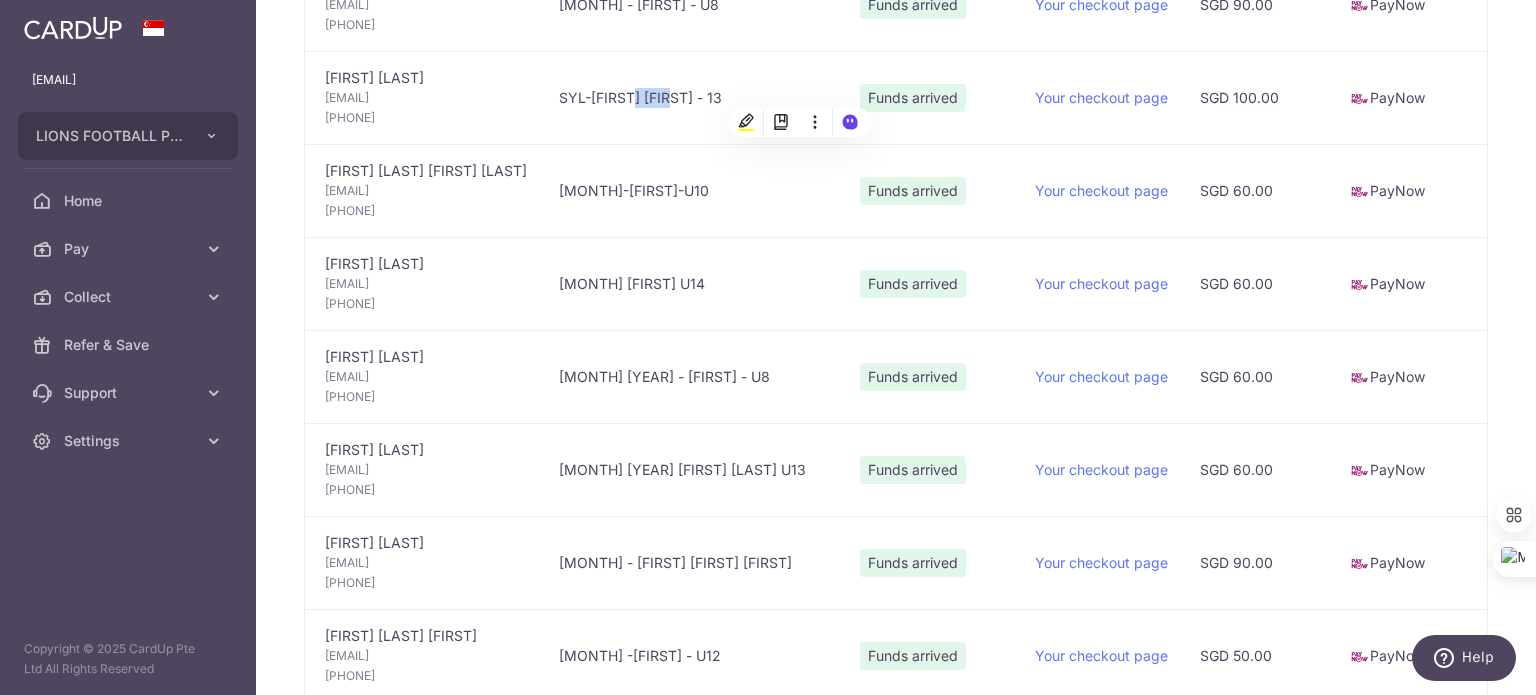 copy on "Anaqi" 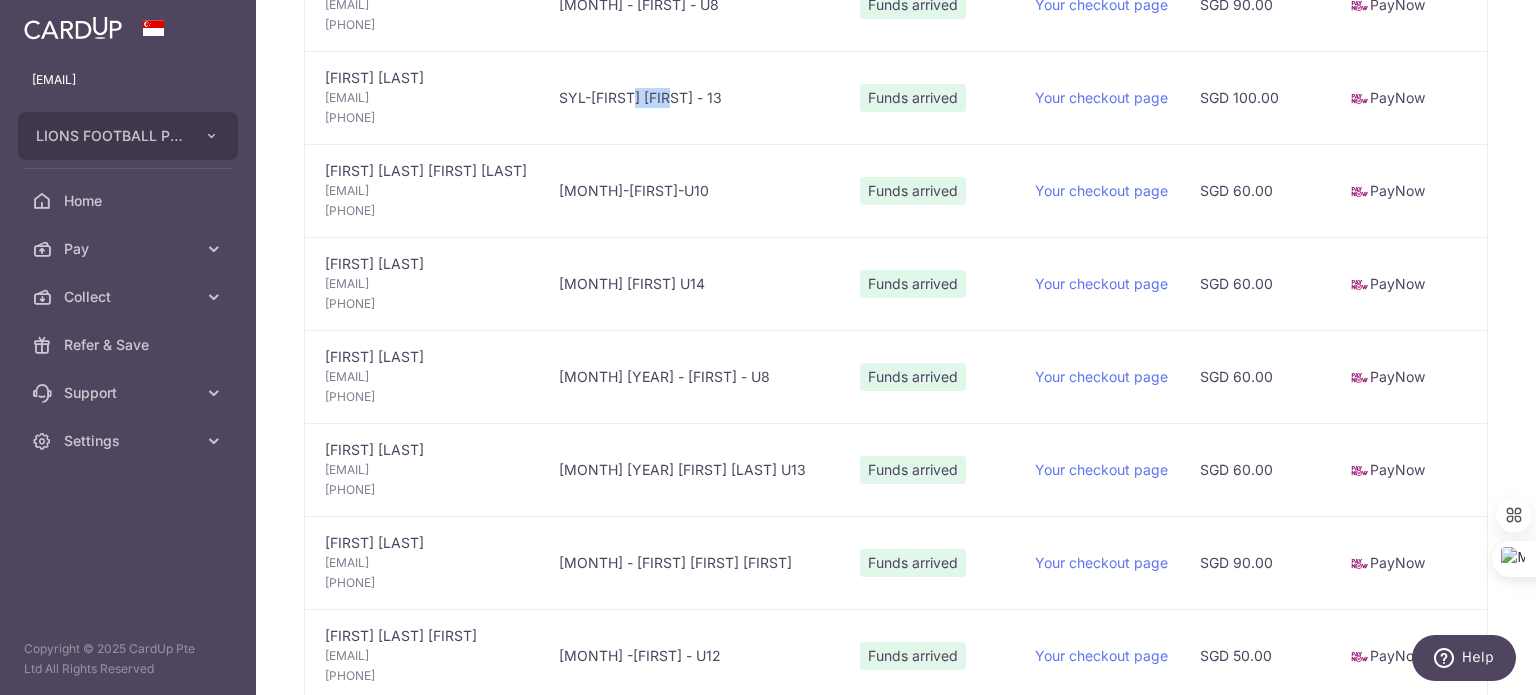 click on "[FIRST]-[FIRST]-[ID]" at bounding box center (693, 190) 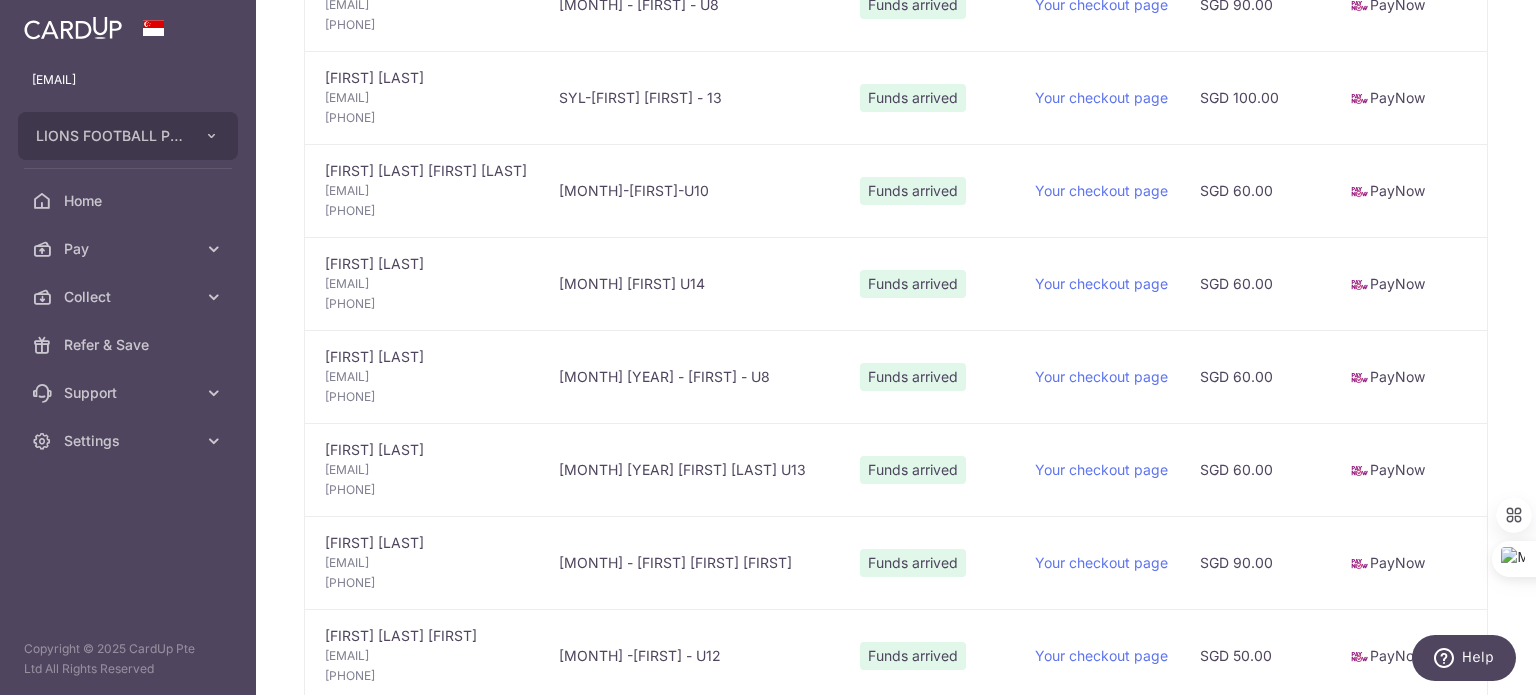 click on "[FIRST]-[FIRST]-[ID]" at bounding box center [693, 190] 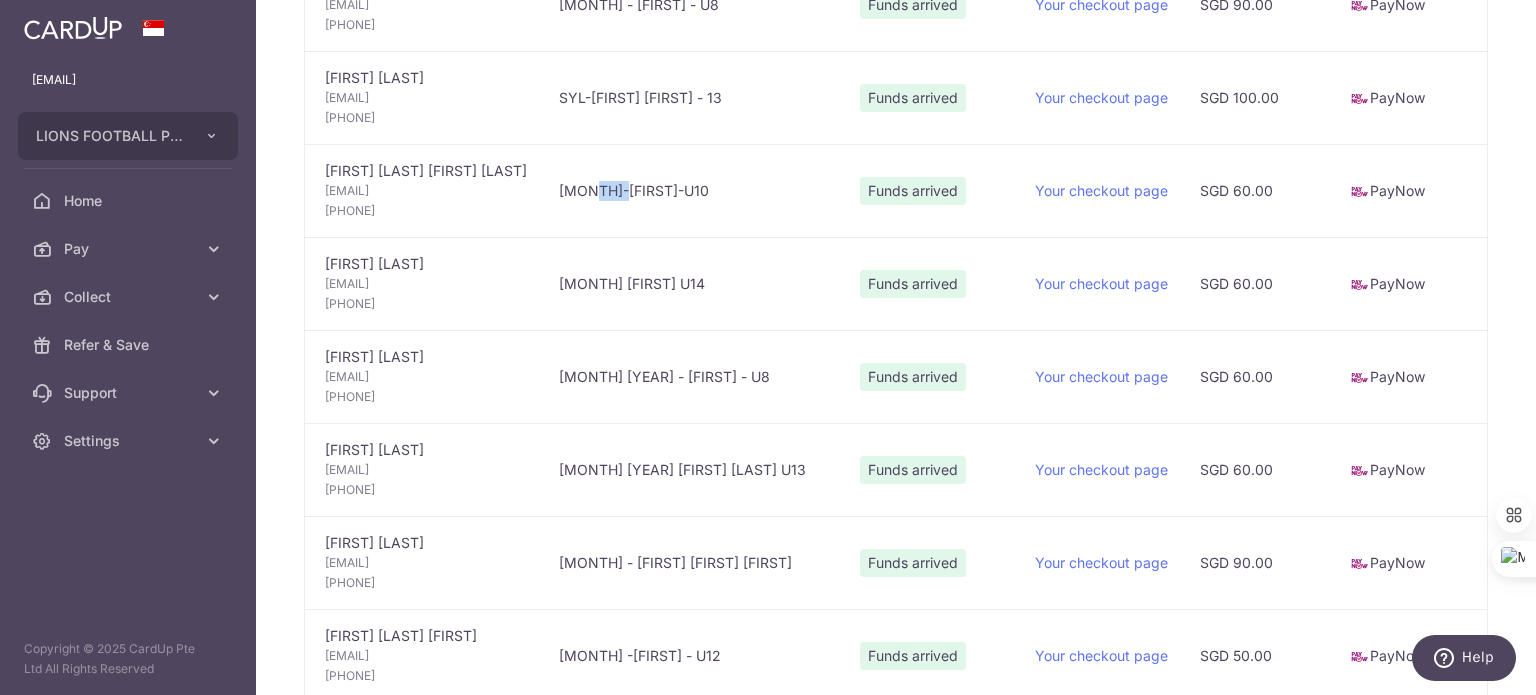 click on "[FIRST]-[FIRST]-[ID]" at bounding box center [693, 190] 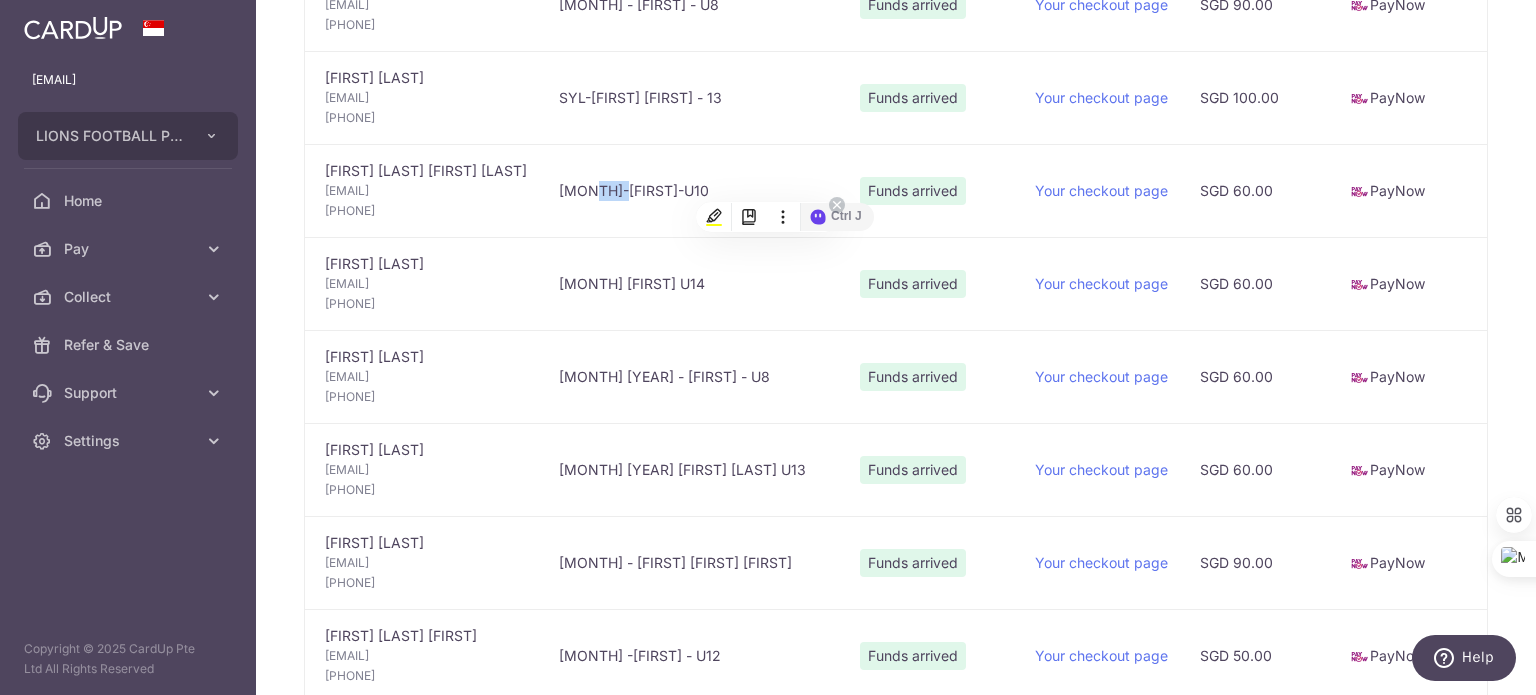 copy on "Amir" 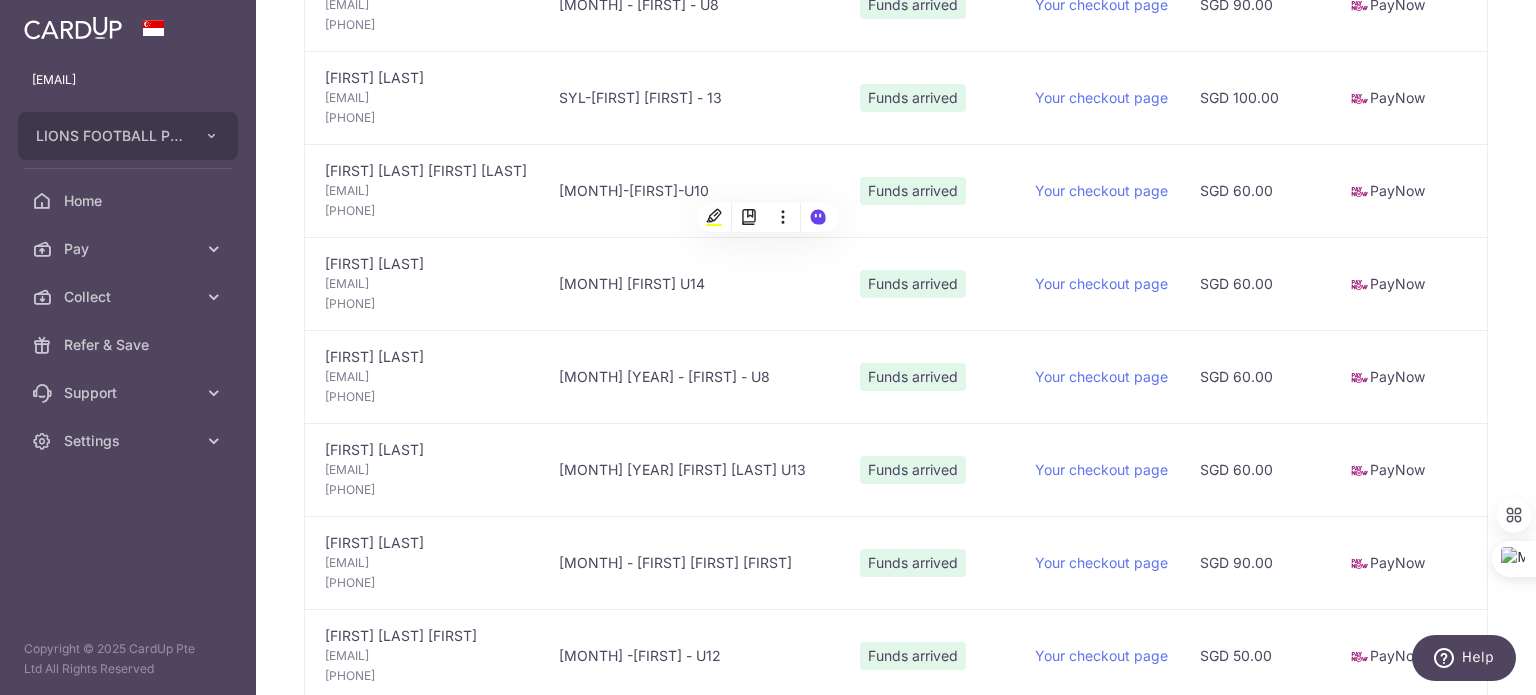 click on "[MONTH] [FIRST] [ID]" at bounding box center [693, 283] 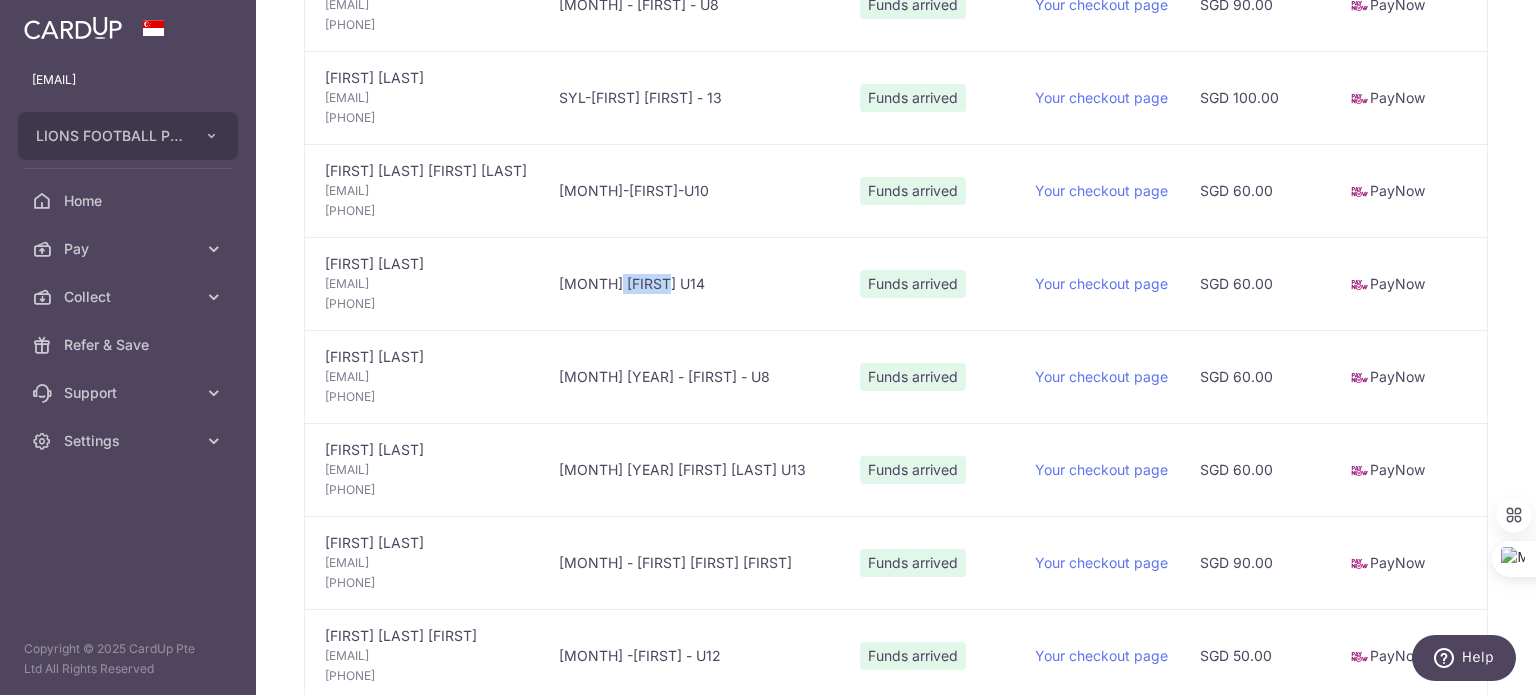 click on "[MONTH] [FIRST] [ID]" at bounding box center [693, 283] 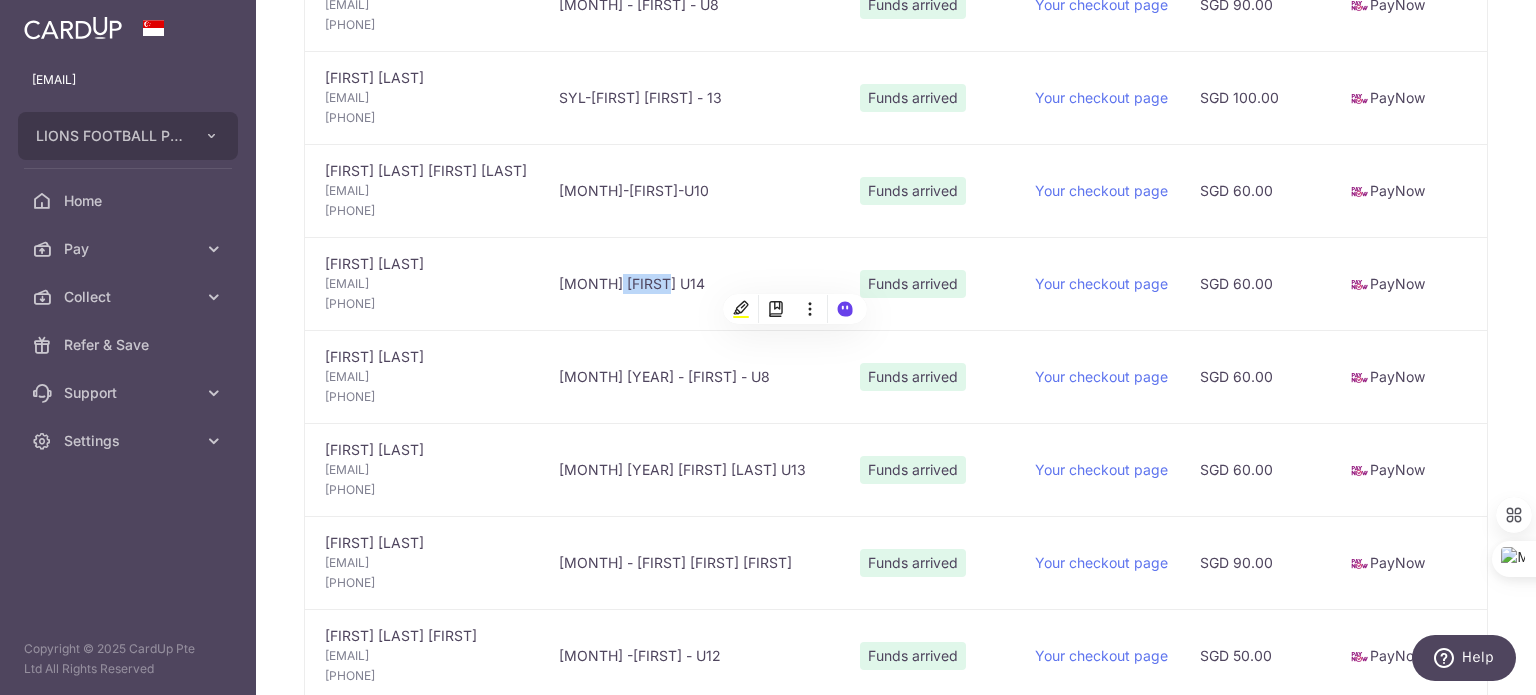 copy on "Farezz" 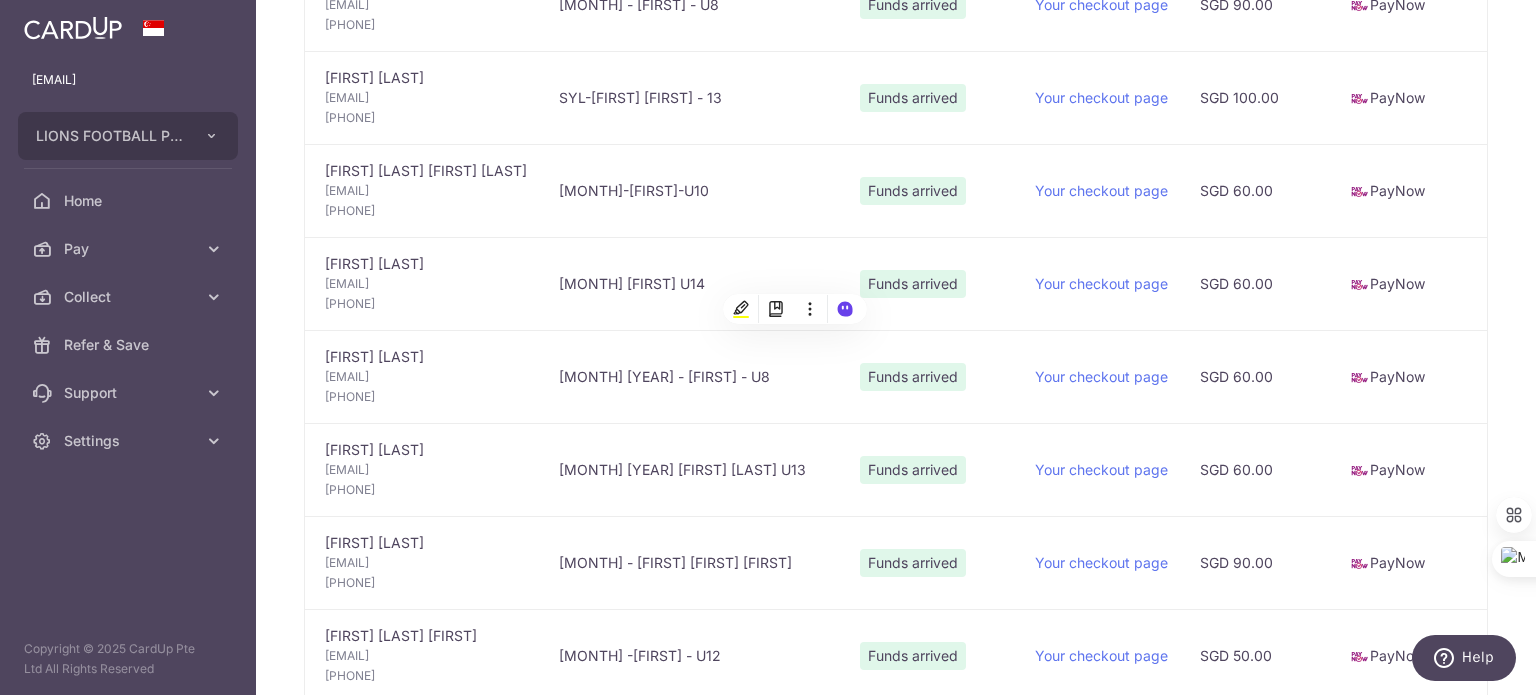 click on "[EMAIL]" at bounding box center (426, 377) 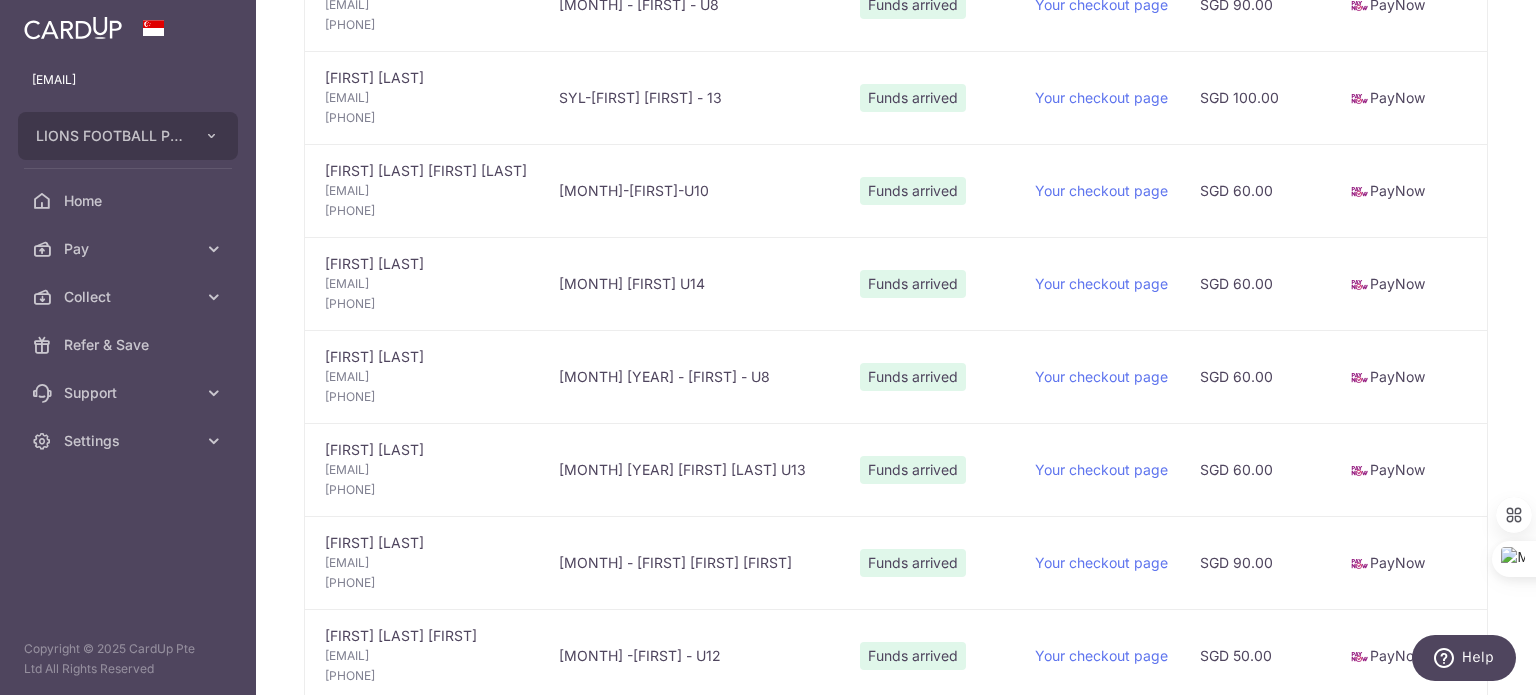 click on "[EMAIL]" at bounding box center [426, 284] 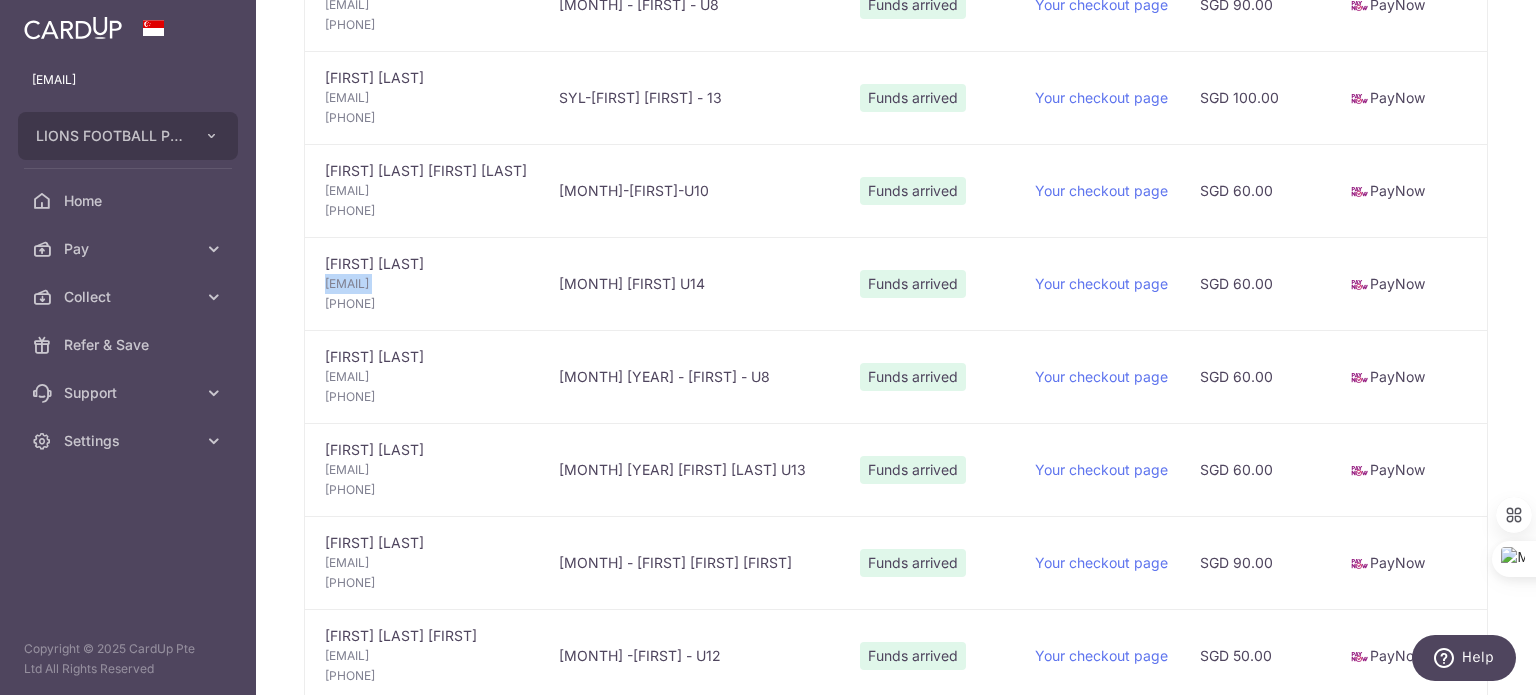 click on "[EMAIL]" at bounding box center [426, 284] 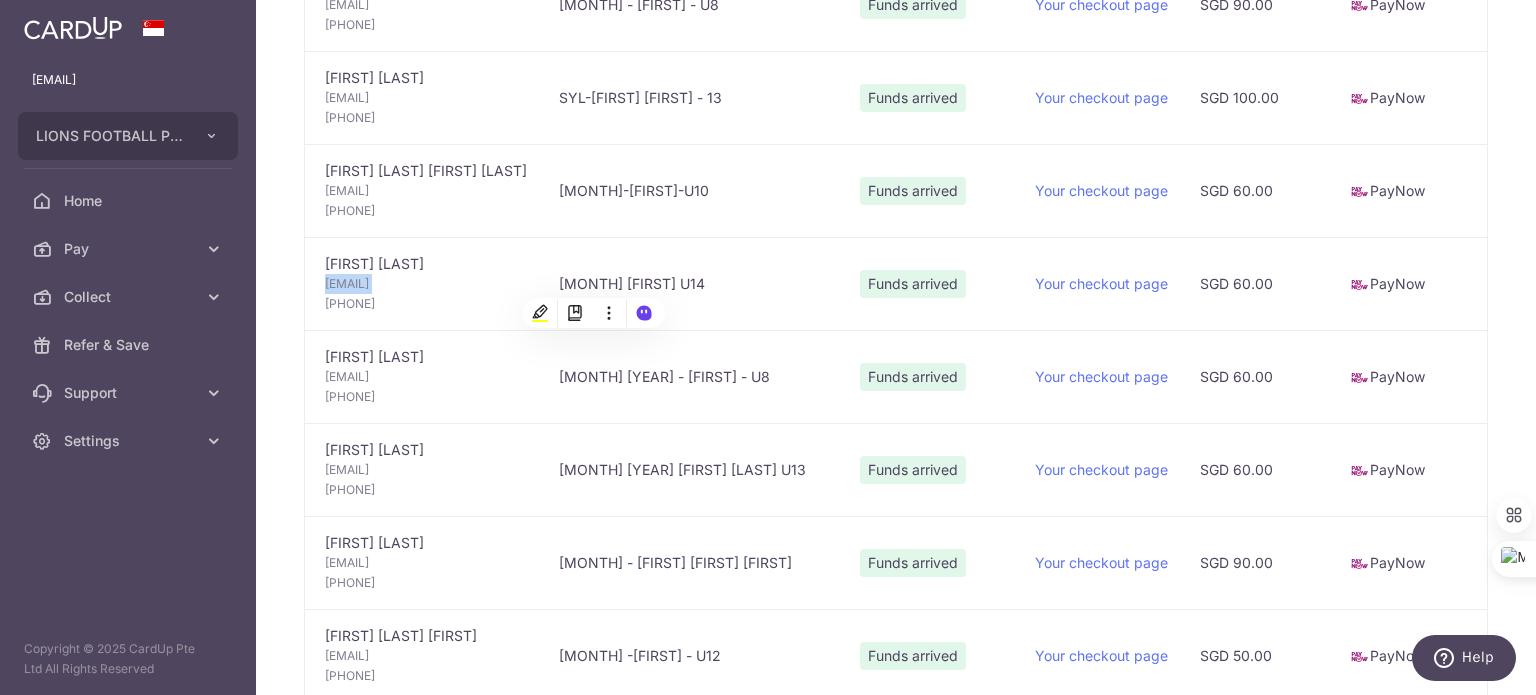 copy on "[EMAIL]" 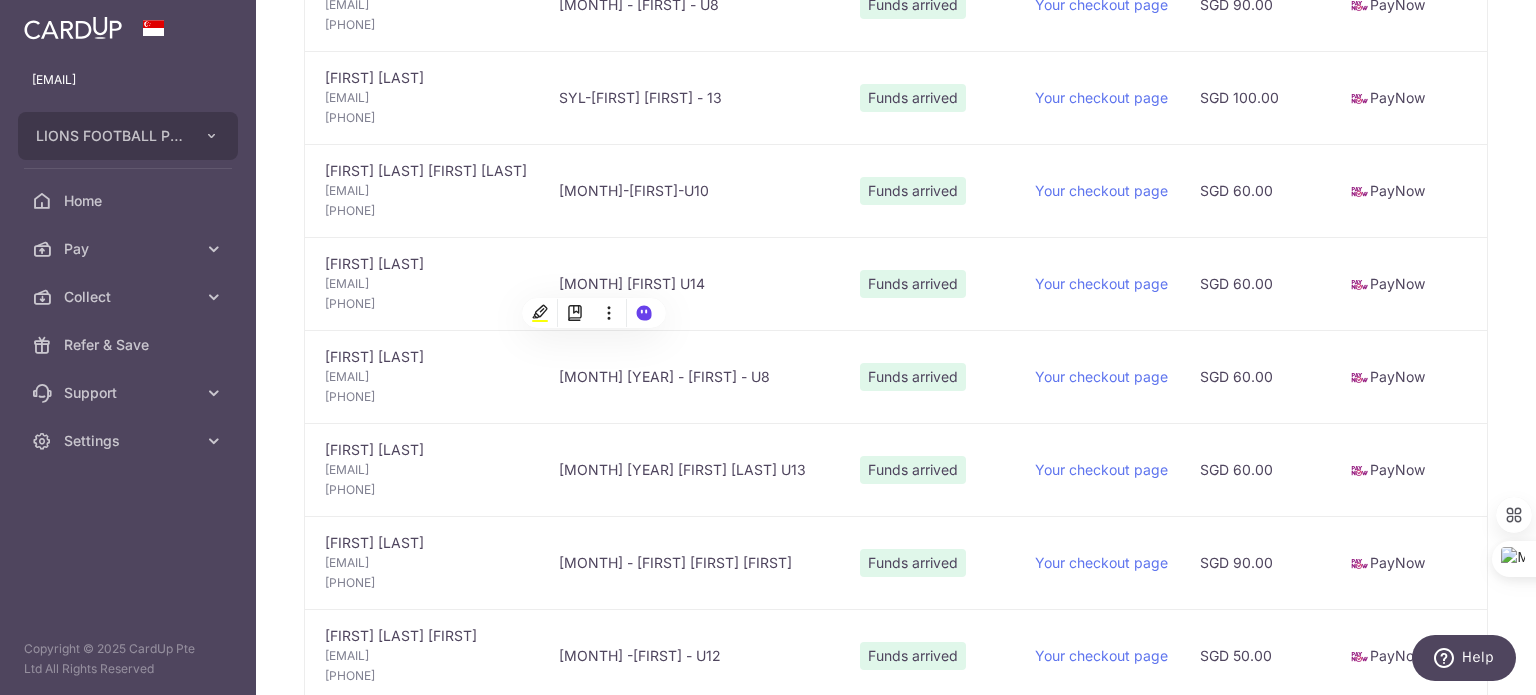 click on "[NUMBER]" at bounding box center (426, 304) 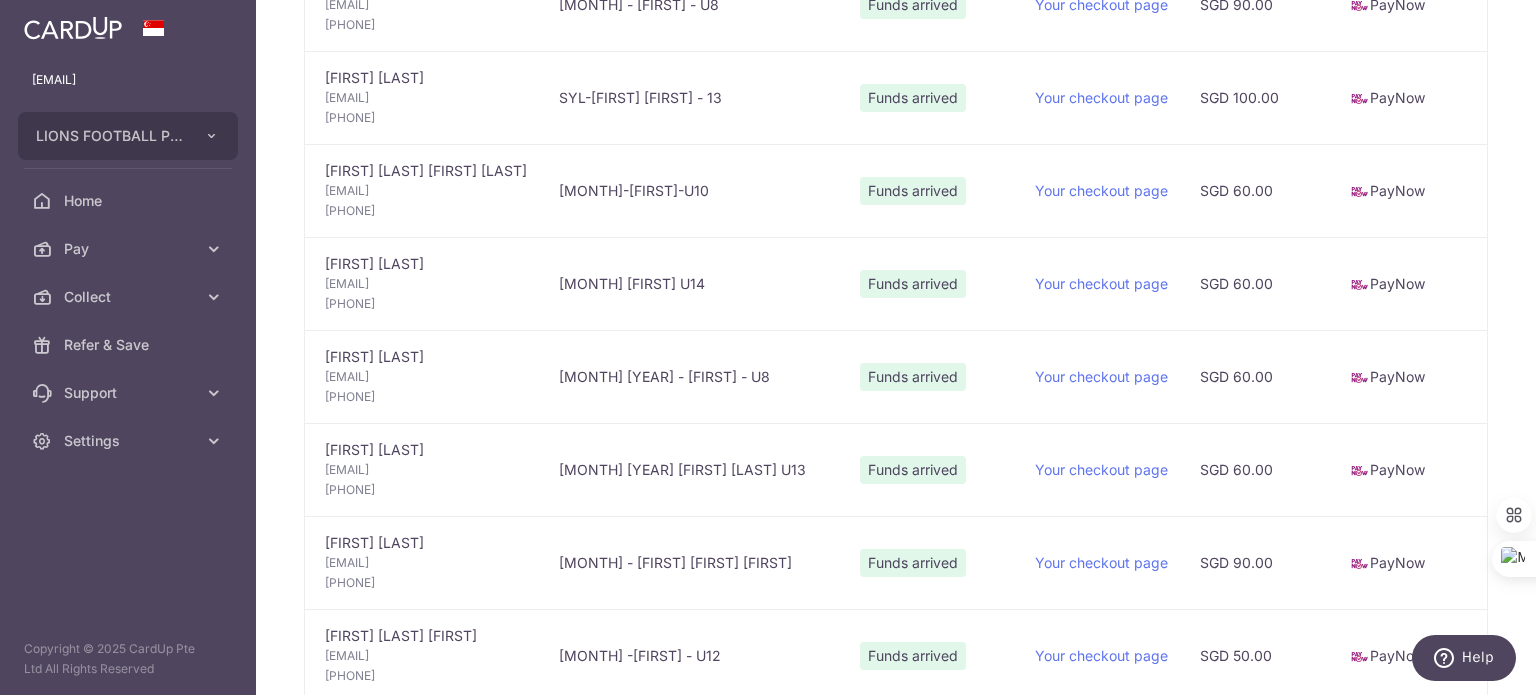 click on "[NUMBER]" at bounding box center (426, 304) 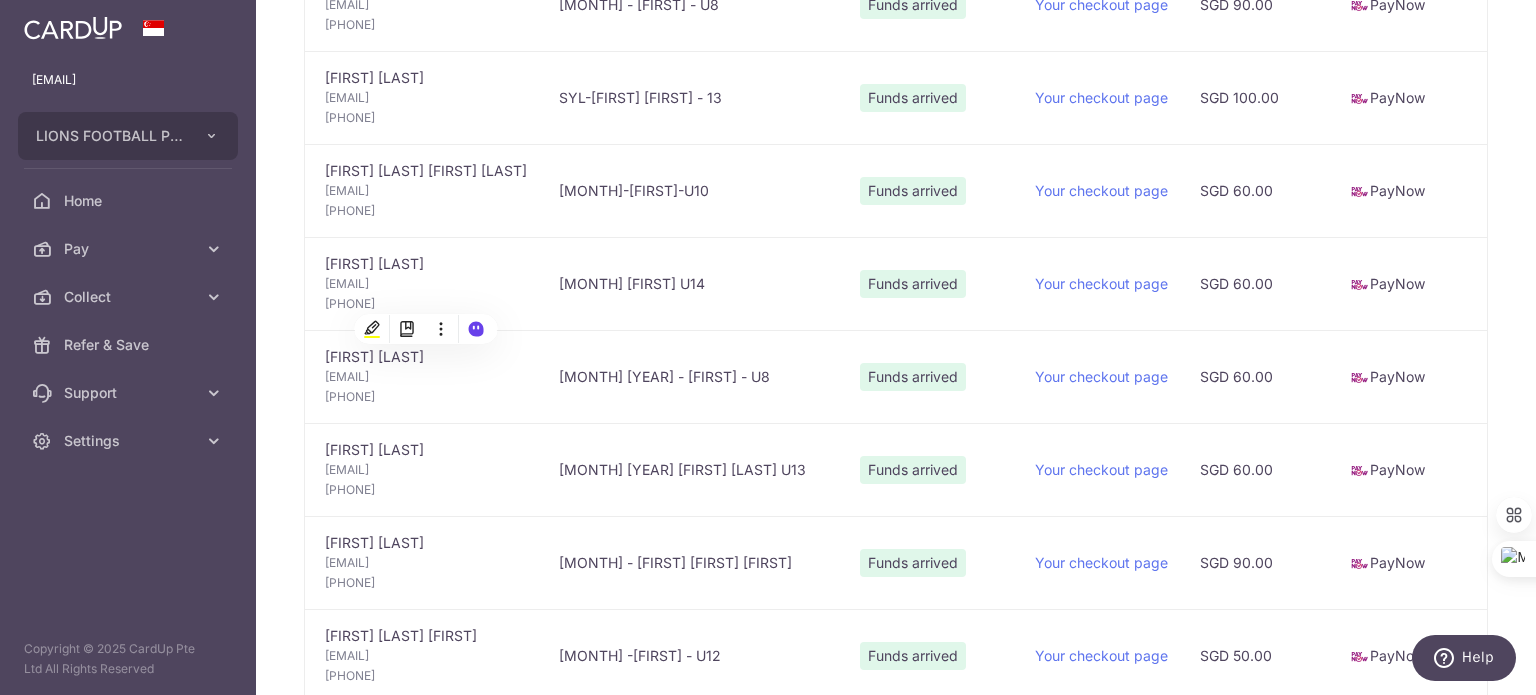 copy on "[NUMBER]" 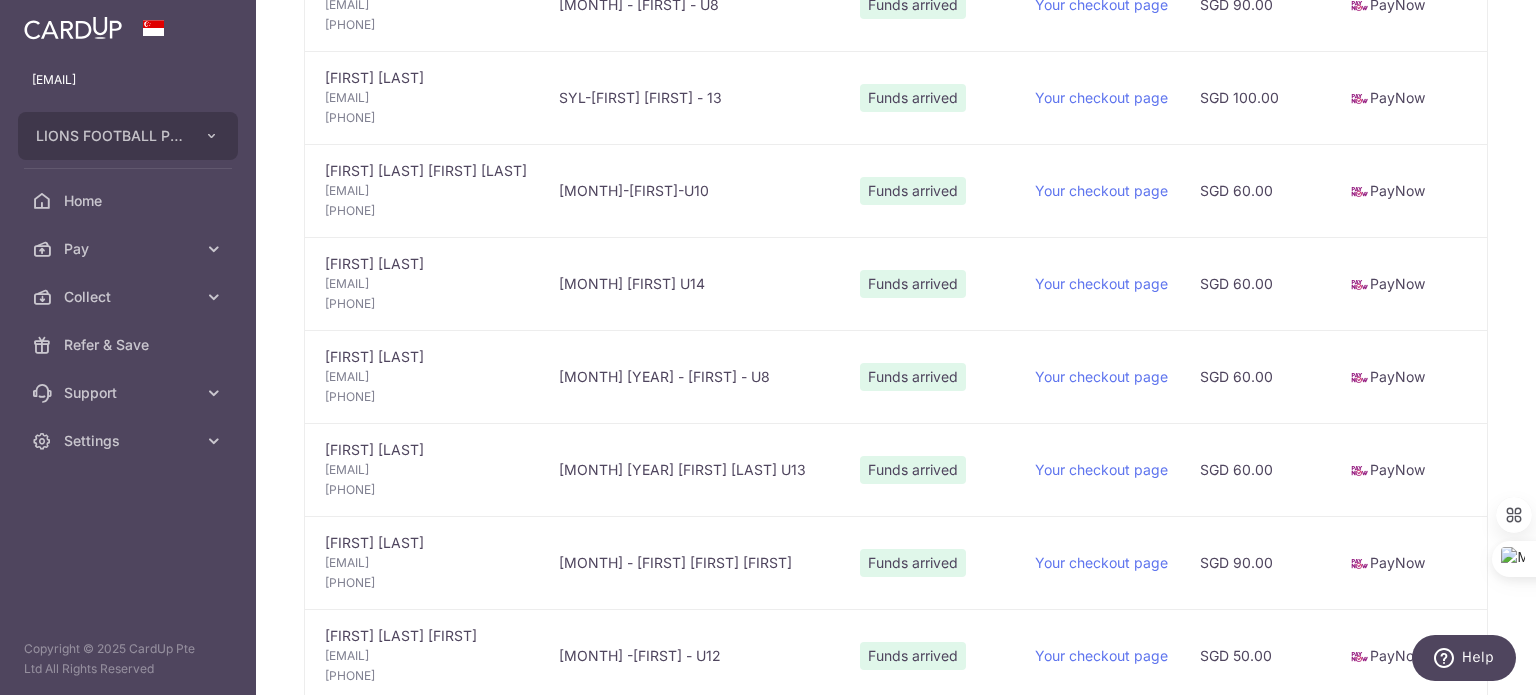 click on "[MONTH] [FIRST] [ID]" at bounding box center [693, 283] 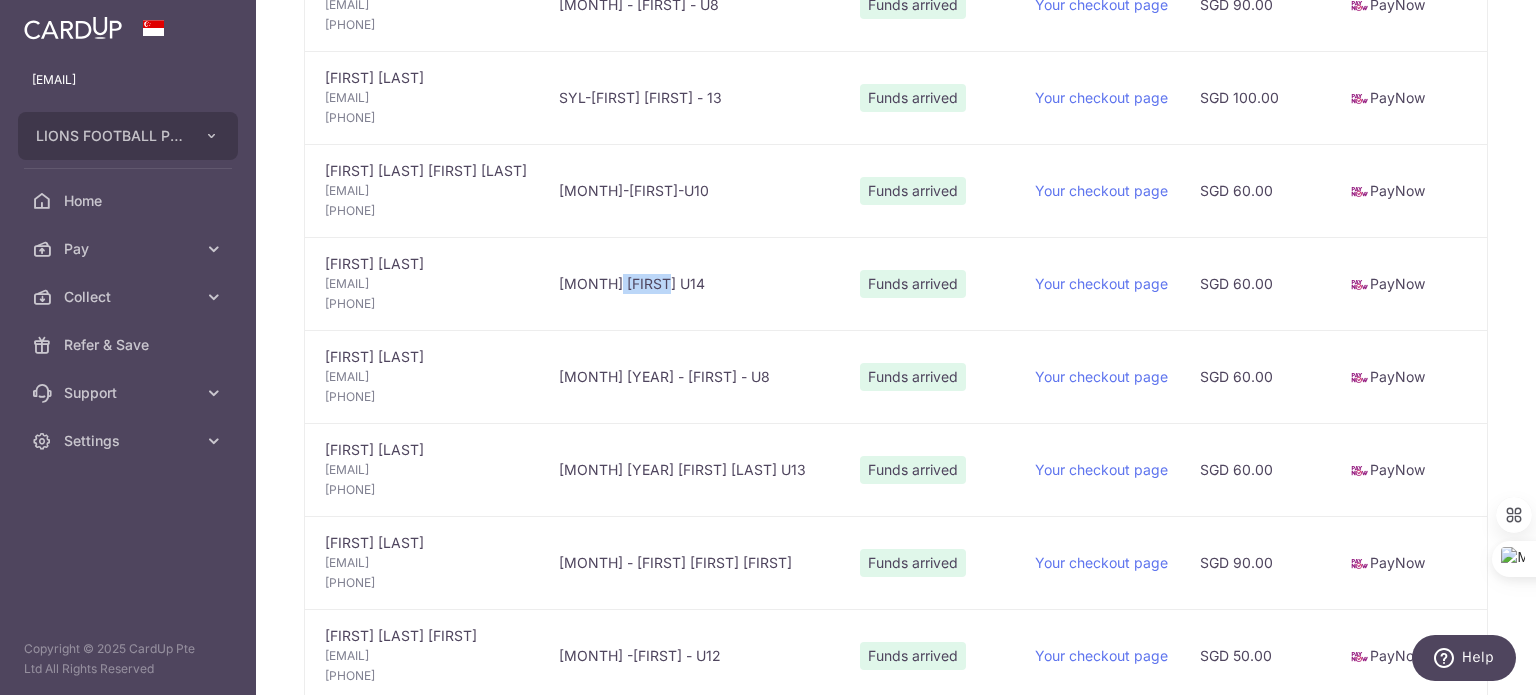 click on "[MONTH] [FIRST] [ID]" at bounding box center [693, 283] 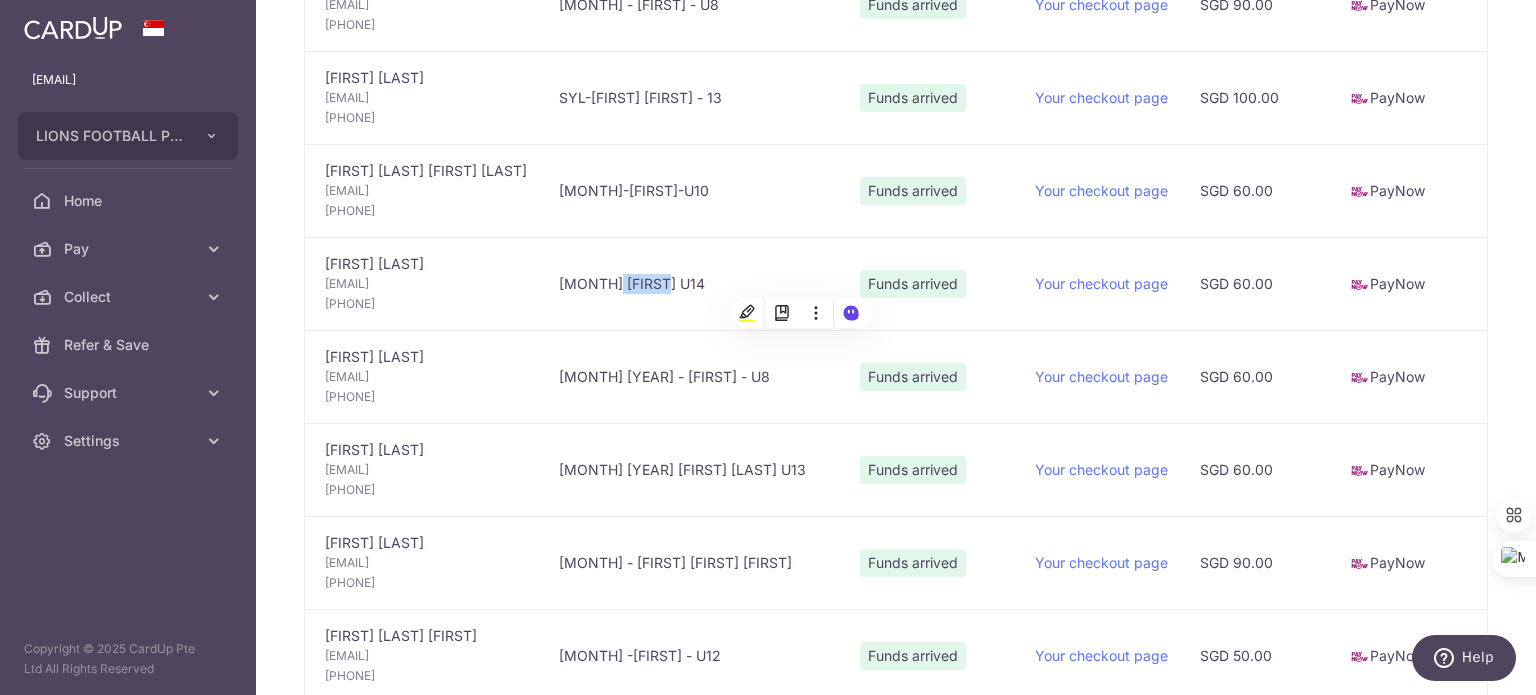 copy on "Farezz" 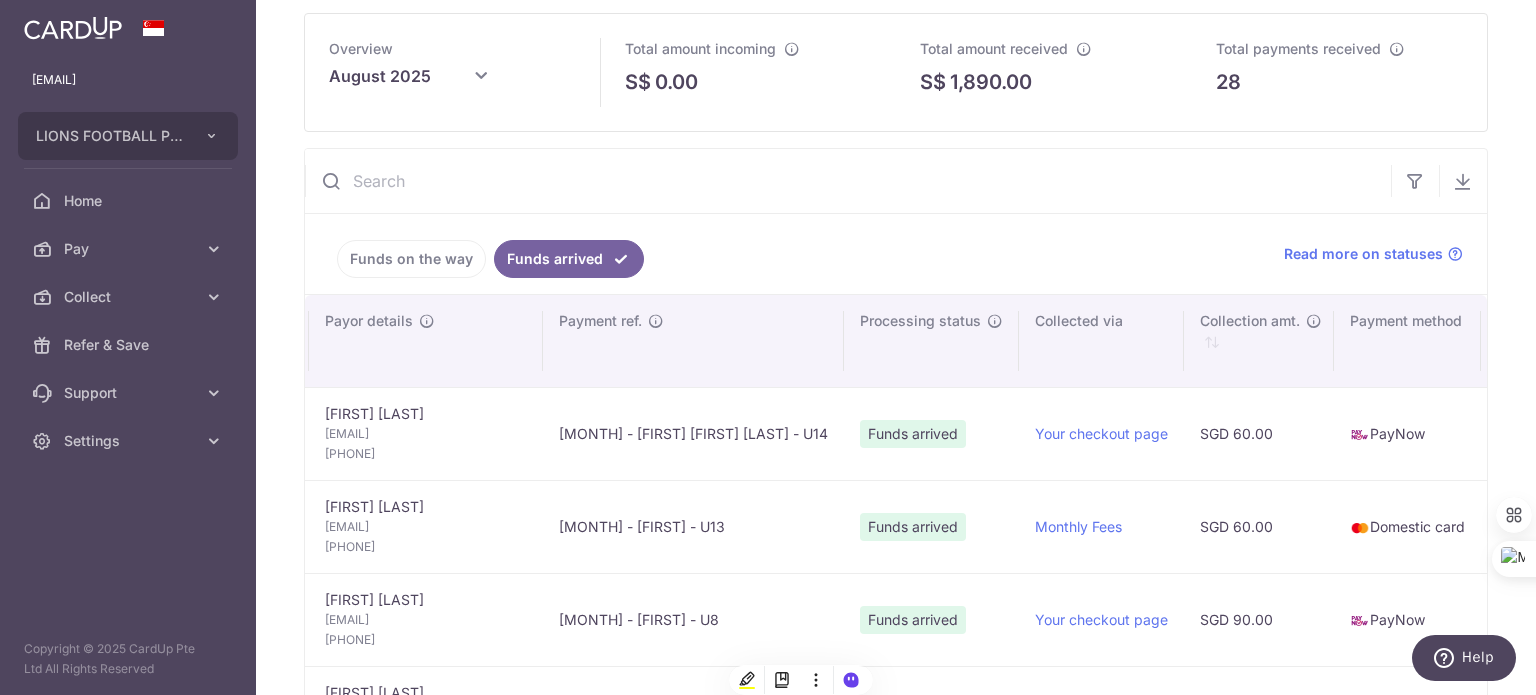 scroll, scrollTop: 0, scrollLeft: 0, axis: both 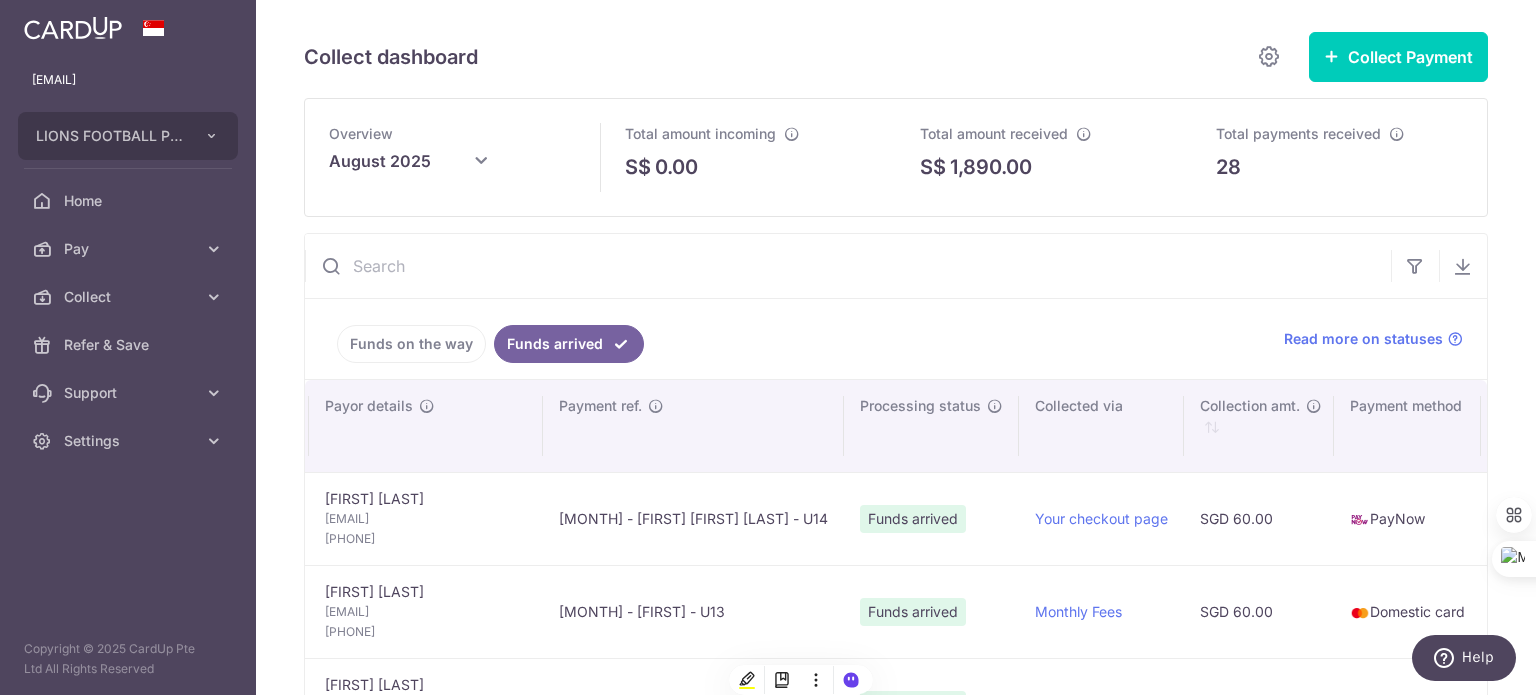 click at bounding box center [848, 266] 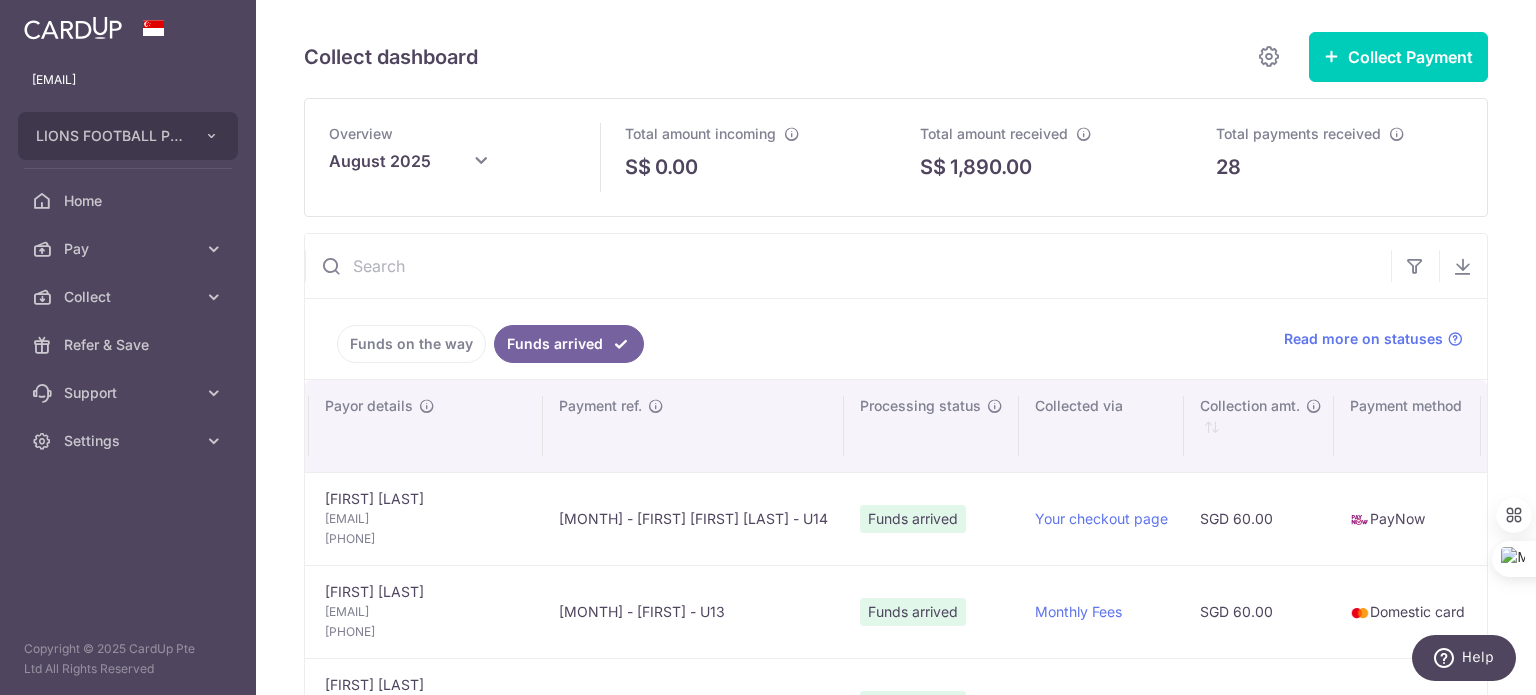paste on "Farezz" 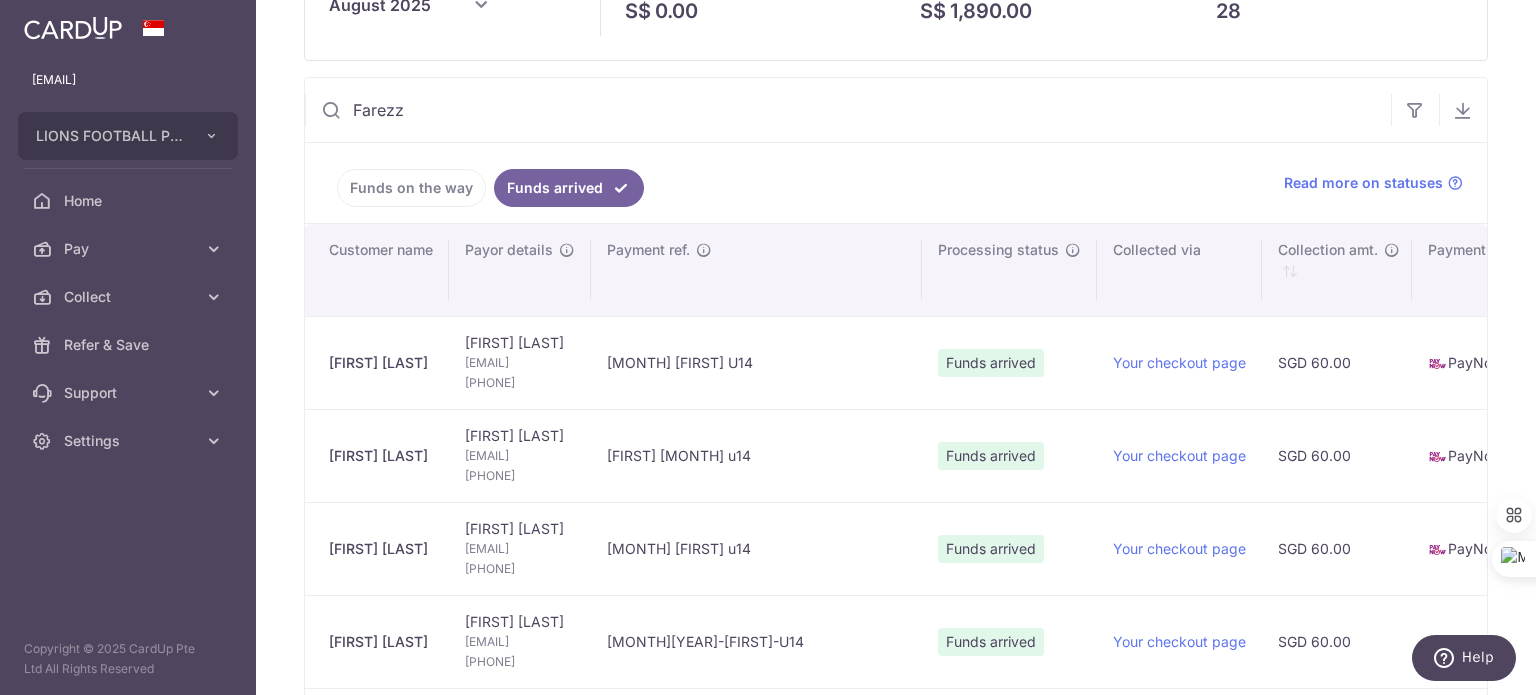 scroll, scrollTop: 400, scrollLeft: 0, axis: vertical 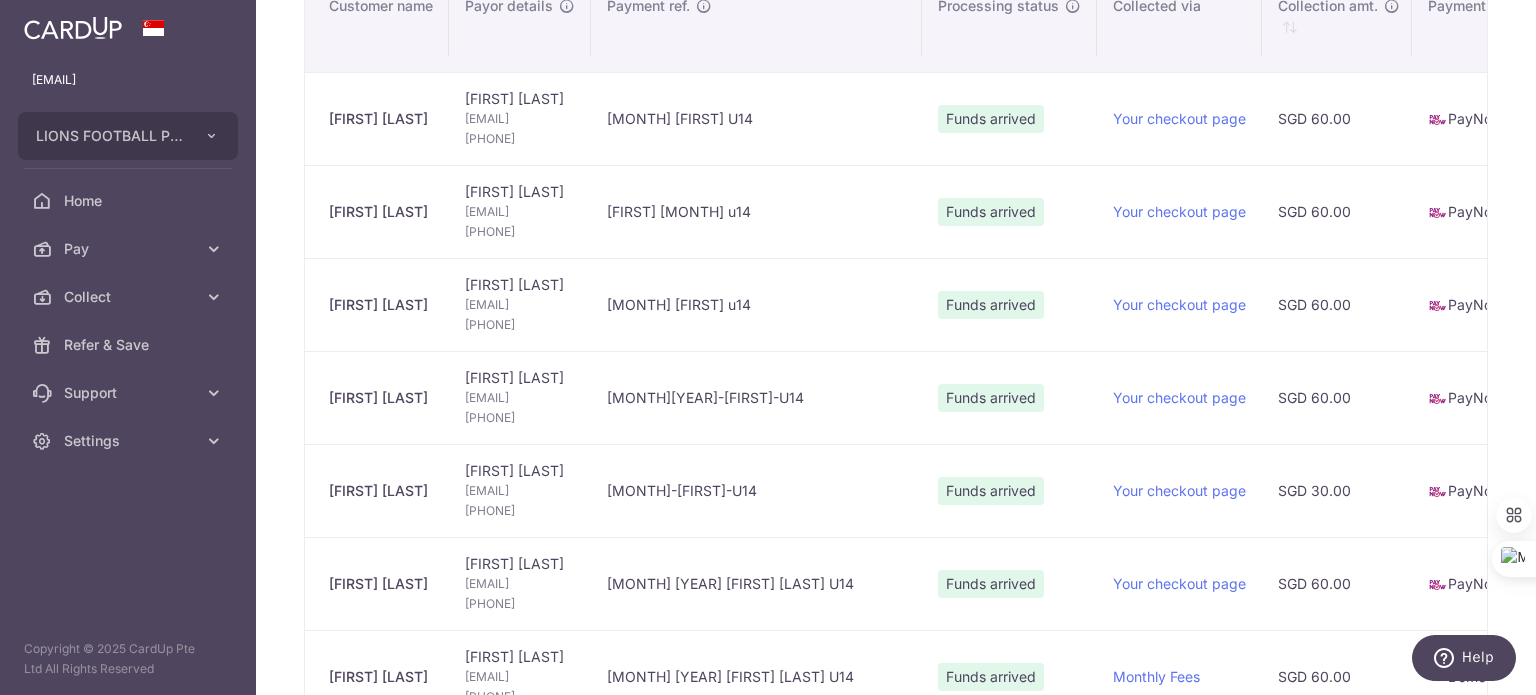 type on "Farezz" 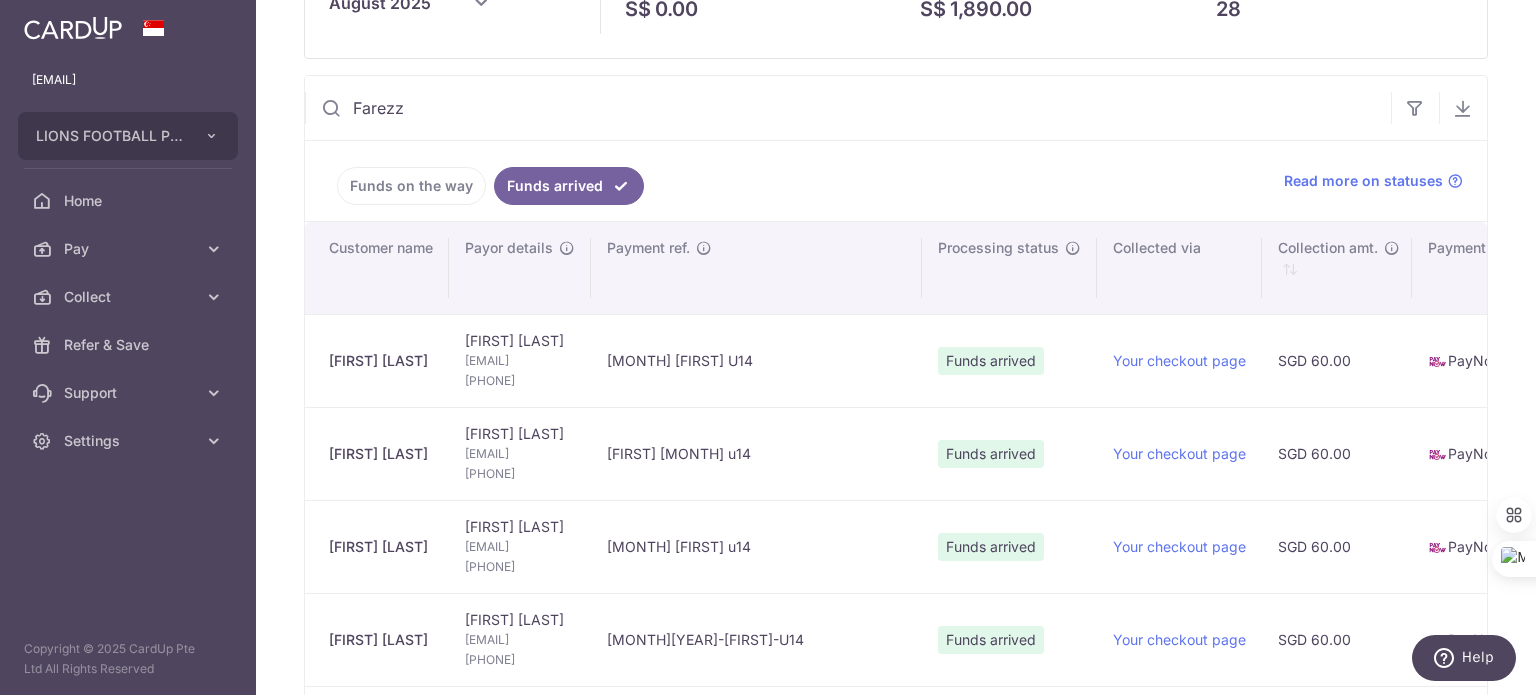 scroll, scrollTop: 0, scrollLeft: 0, axis: both 